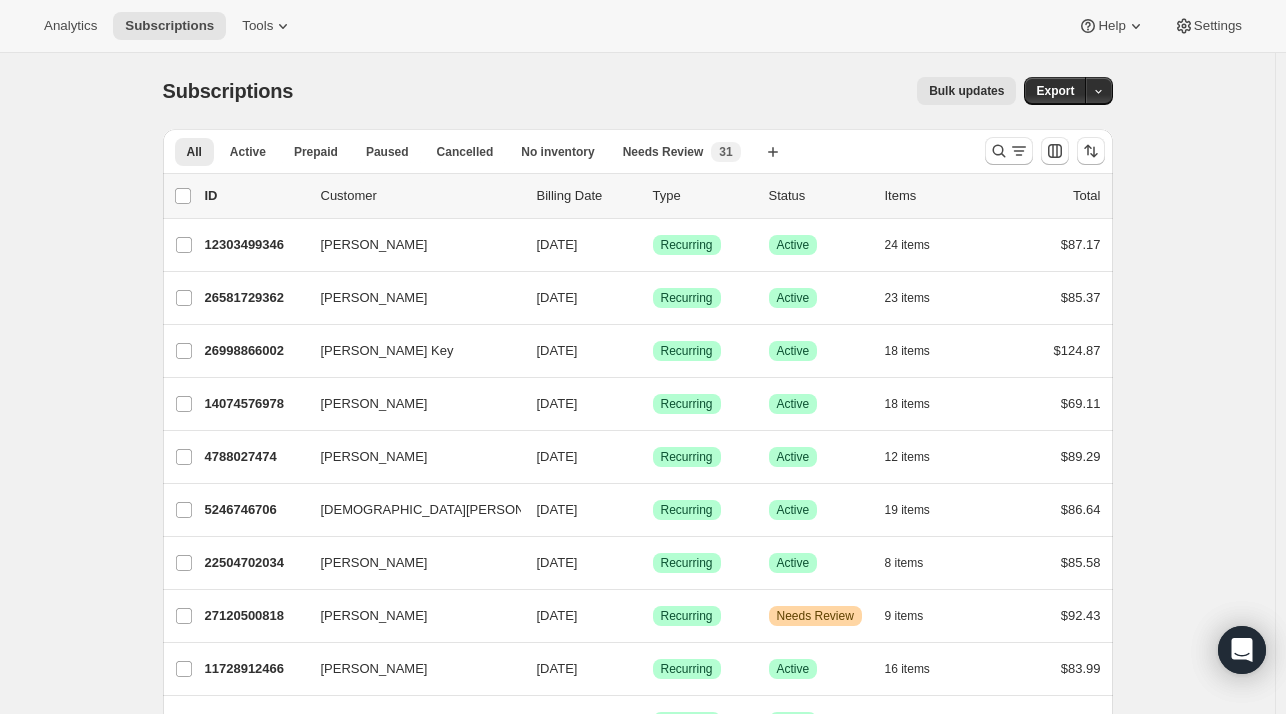 scroll, scrollTop: 0, scrollLeft: 0, axis: both 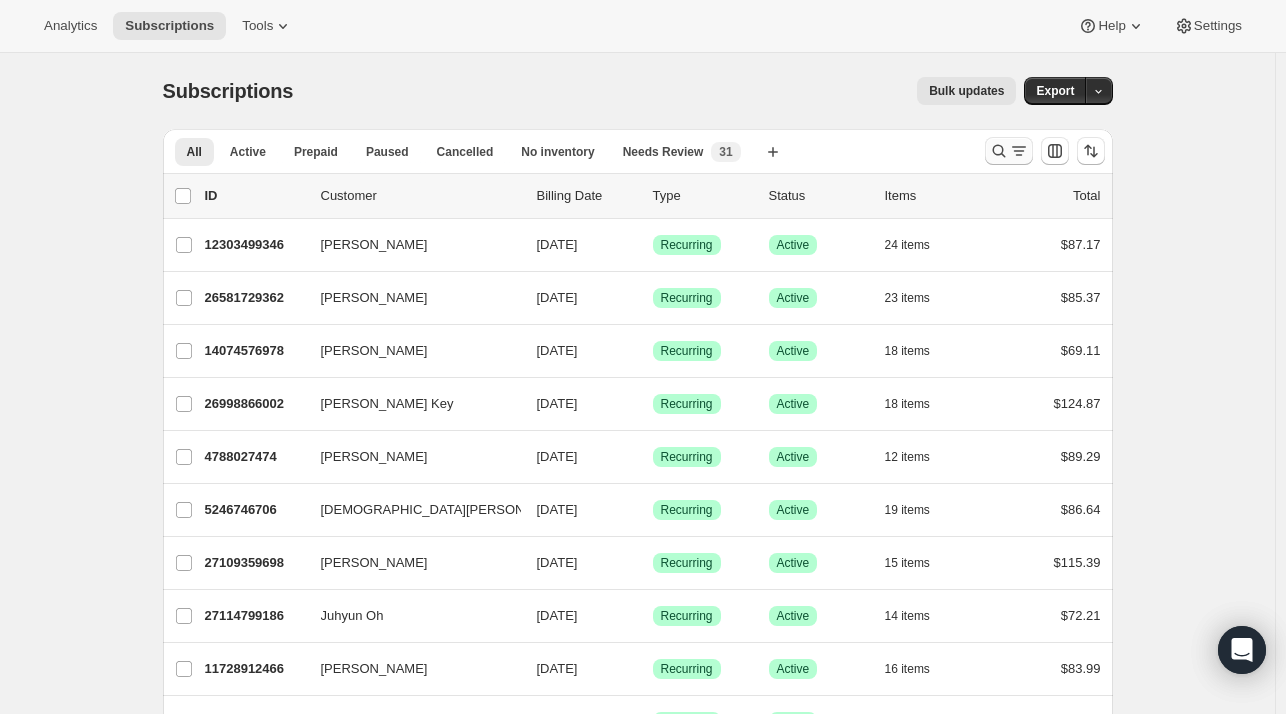 click 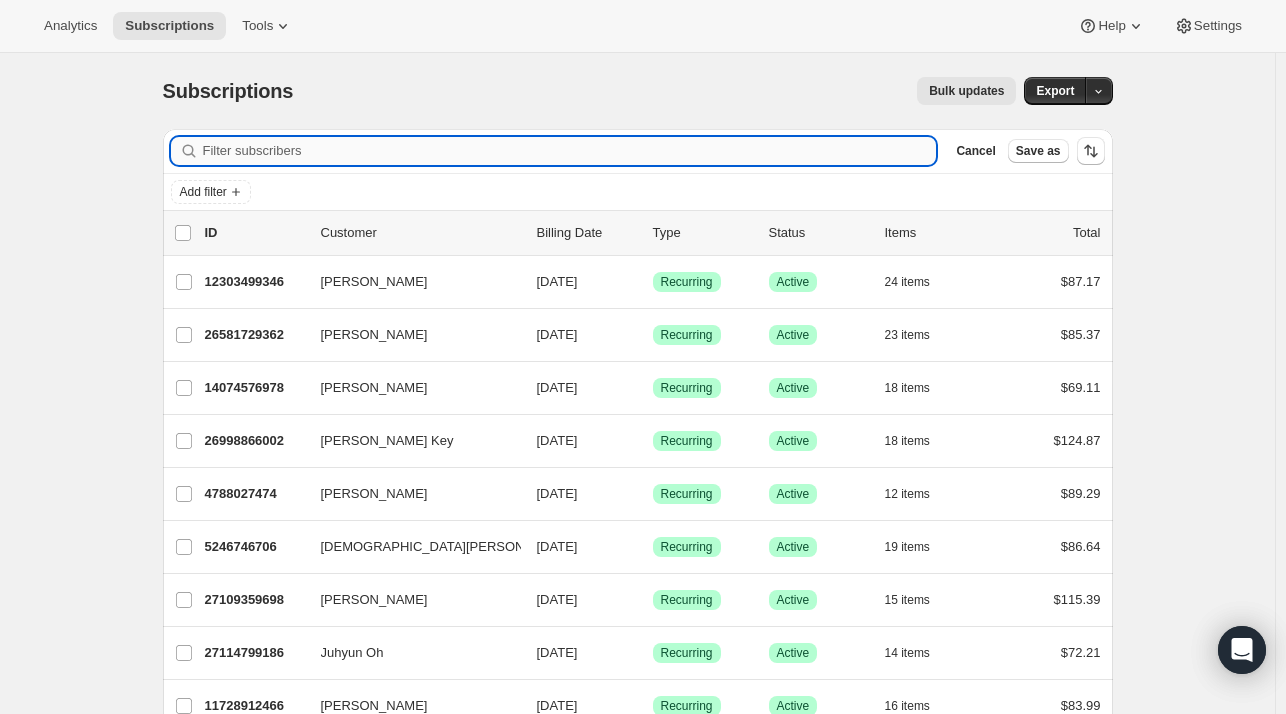 click on "Filter subscribers" at bounding box center [570, 151] 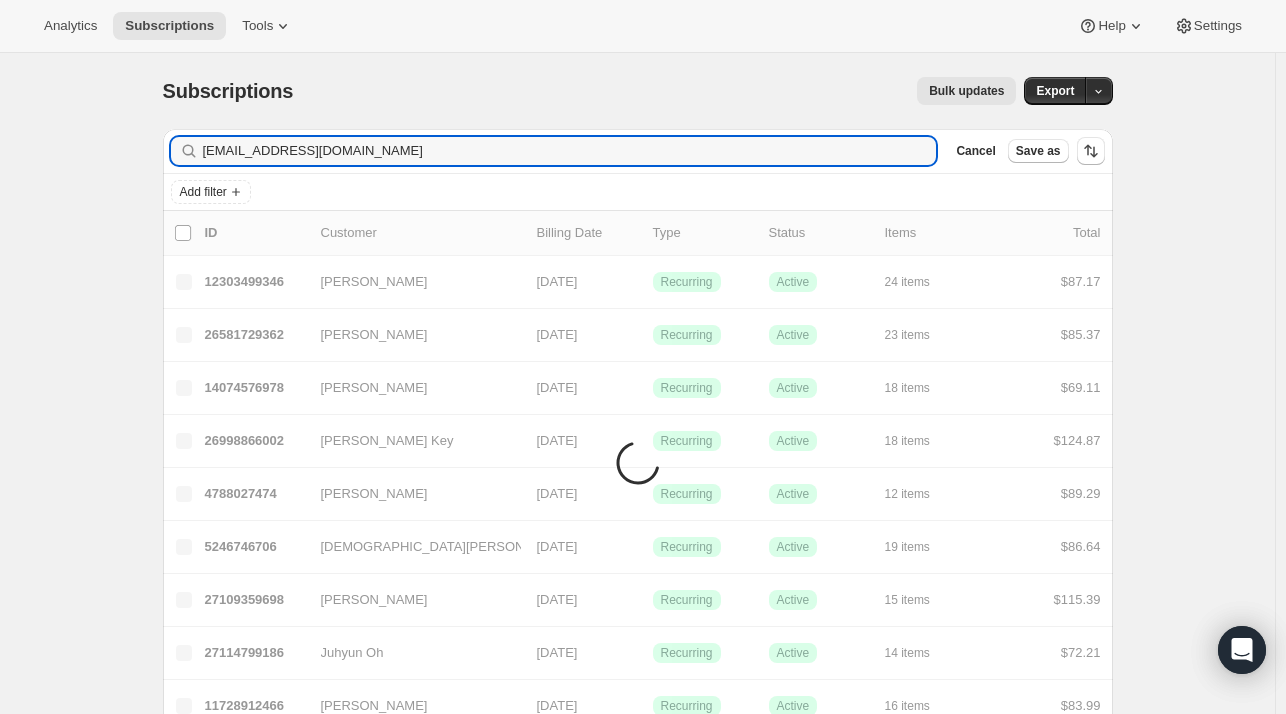 type on "jorsi725@aol.com" 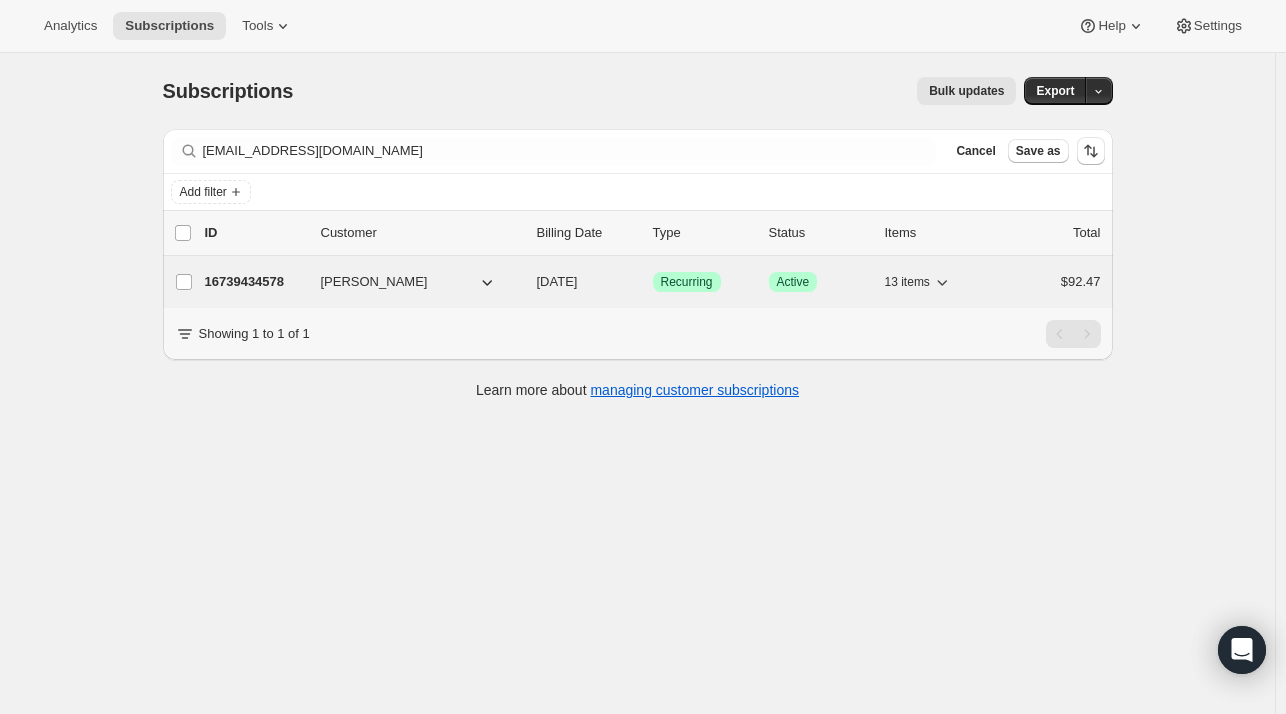 click on "16739434578 Jessica Orsi 07/26/2025 Success Recurring Success Active 13   items $92.47" at bounding box center [653, 282] 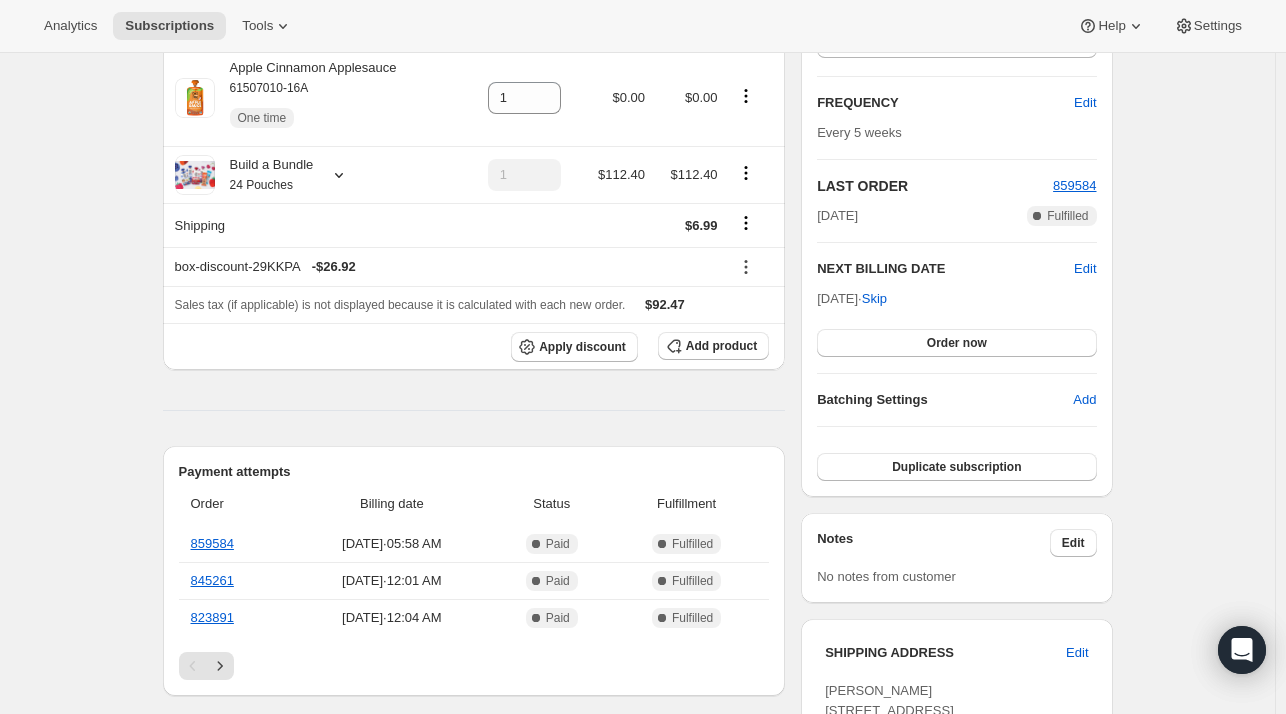 scroll, scrollTop: 300, scrollLeft: 0, axis: vertical 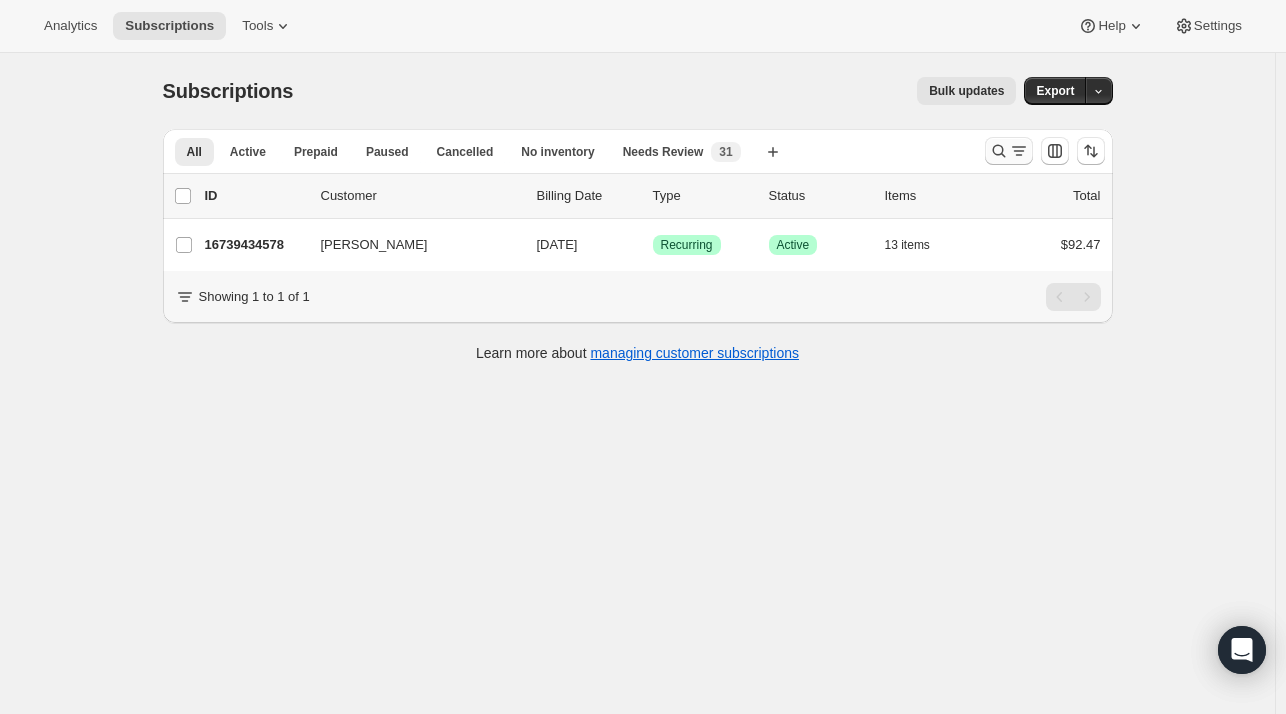 click 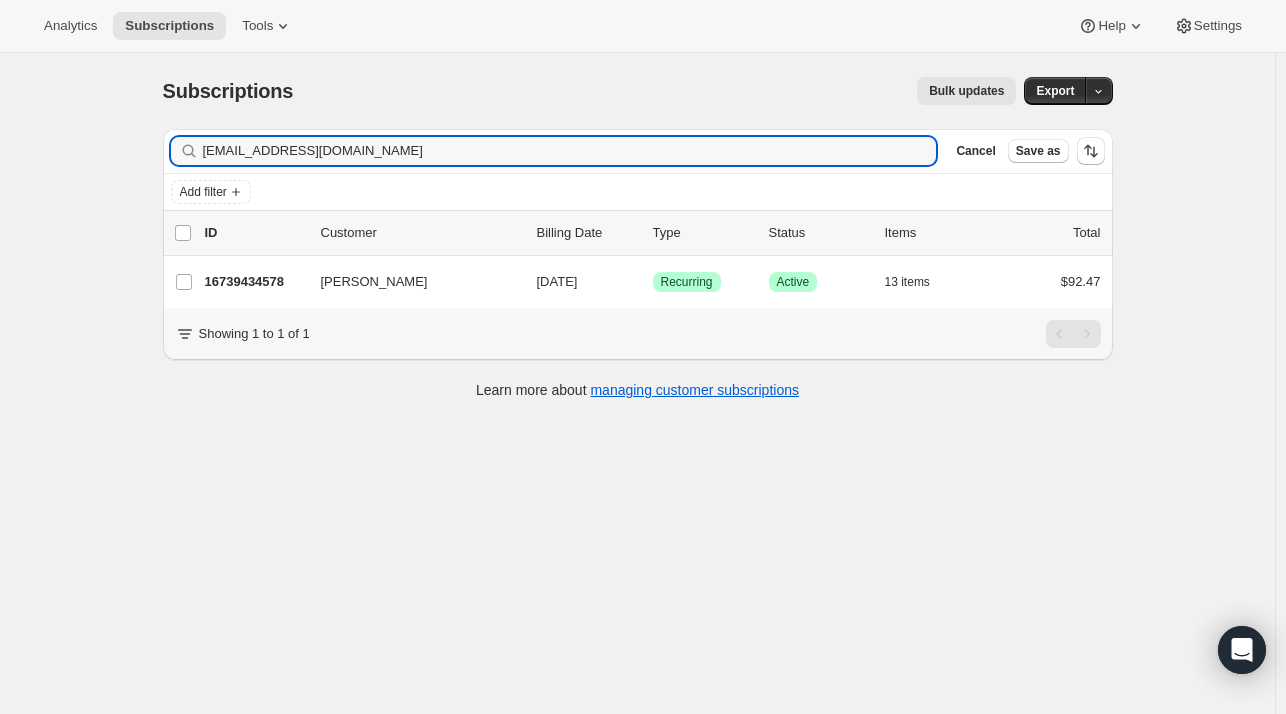 drag, startPoint x: 228, startPoint y: 154, endPoint x: 157, endPoint y: 153, distance: 71.00704 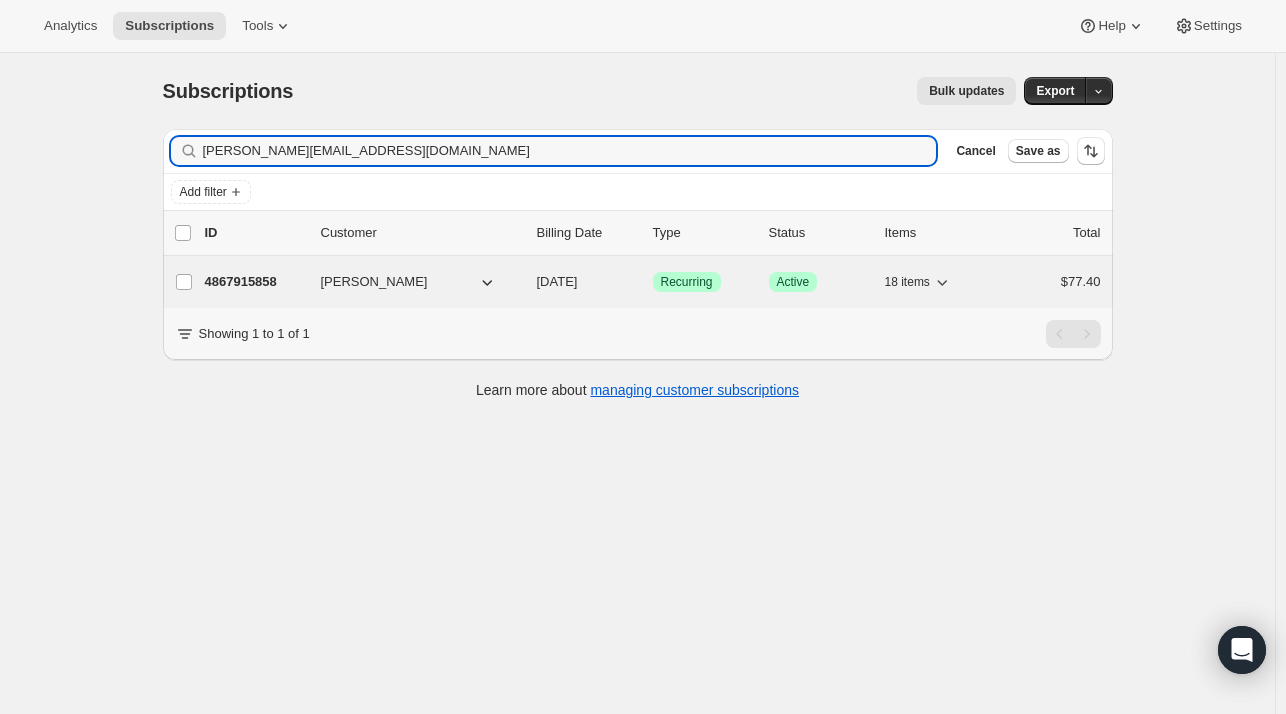 type on "[PERSON_NAME][EMAIL_ADDRESS][DOMAIN_NAME]" 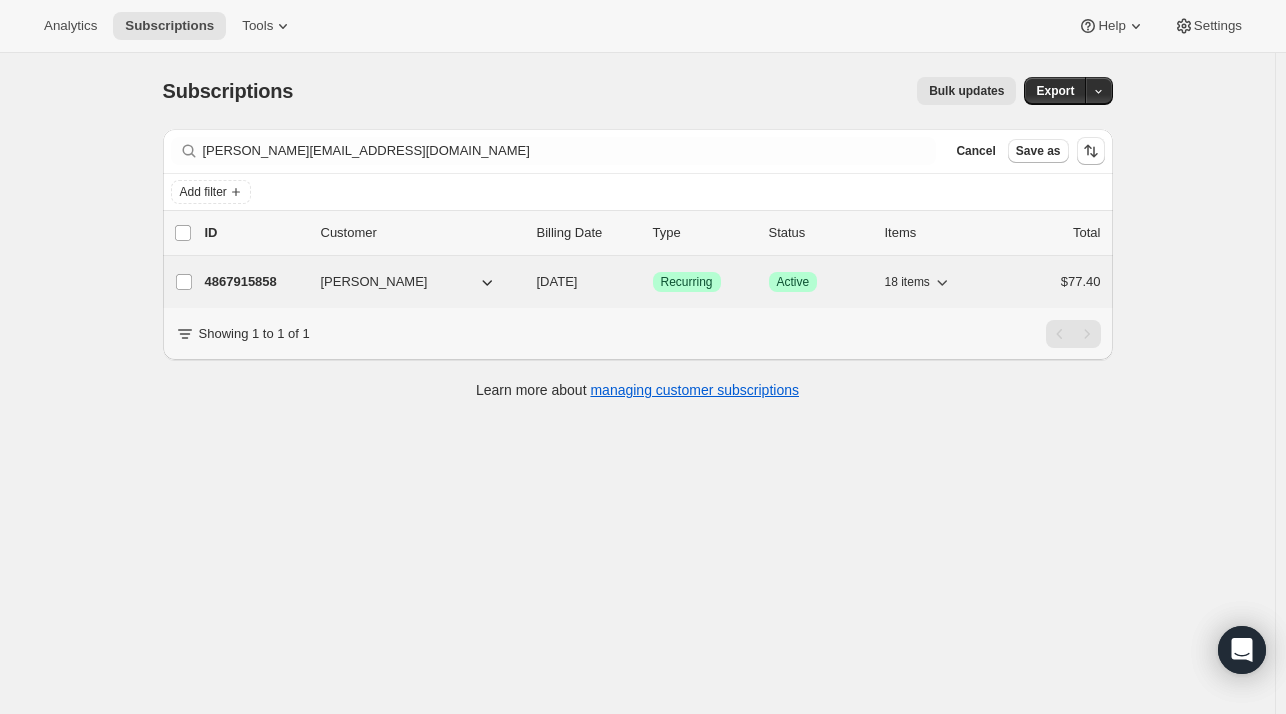 drag, startPoint x: 272, startPoint y: 283, endPoint x: 279, endPoint y: 271, distance: 13.892444 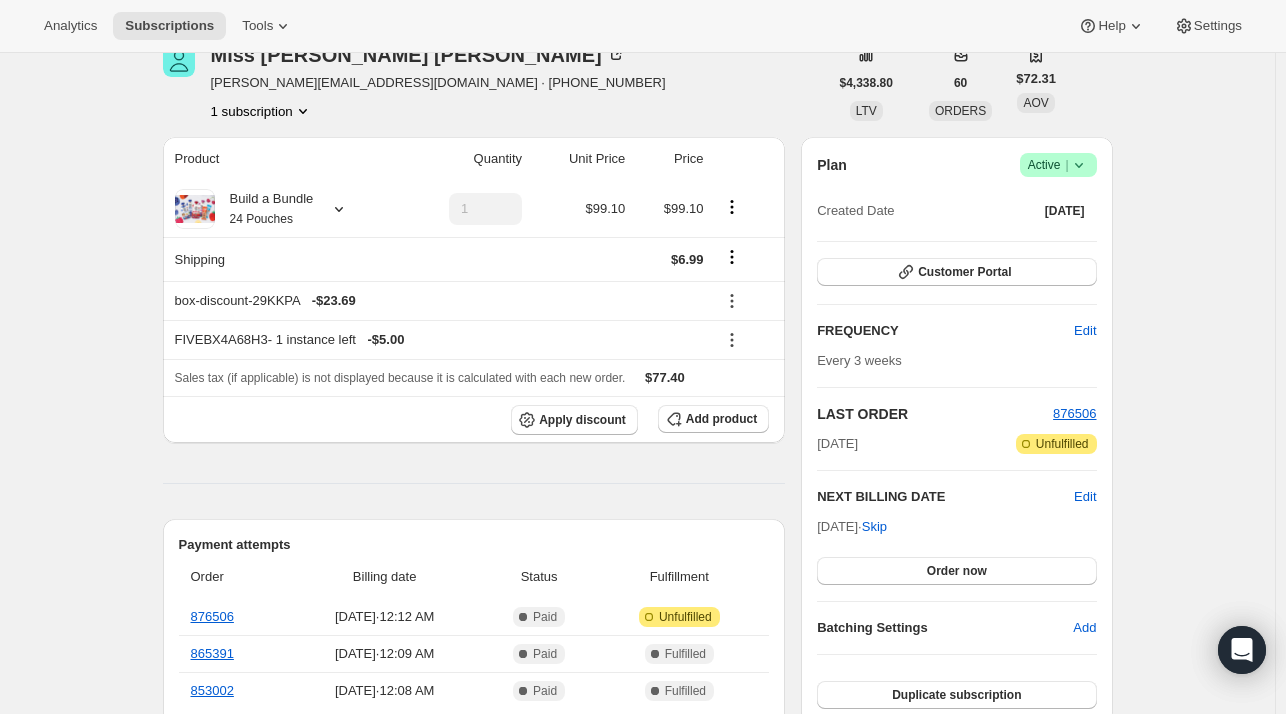 scroll, scrollTop: 0, scrollLeft: 0, axis: both 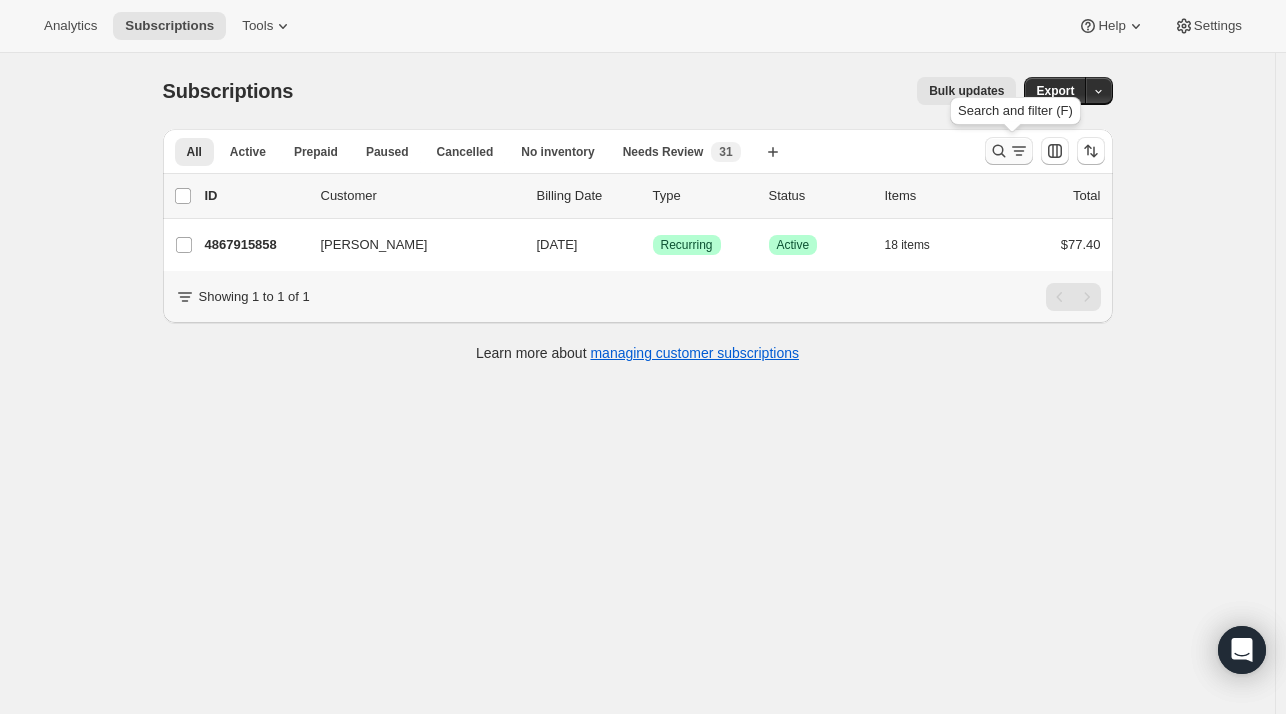 click at bounding box center [1009, 151] 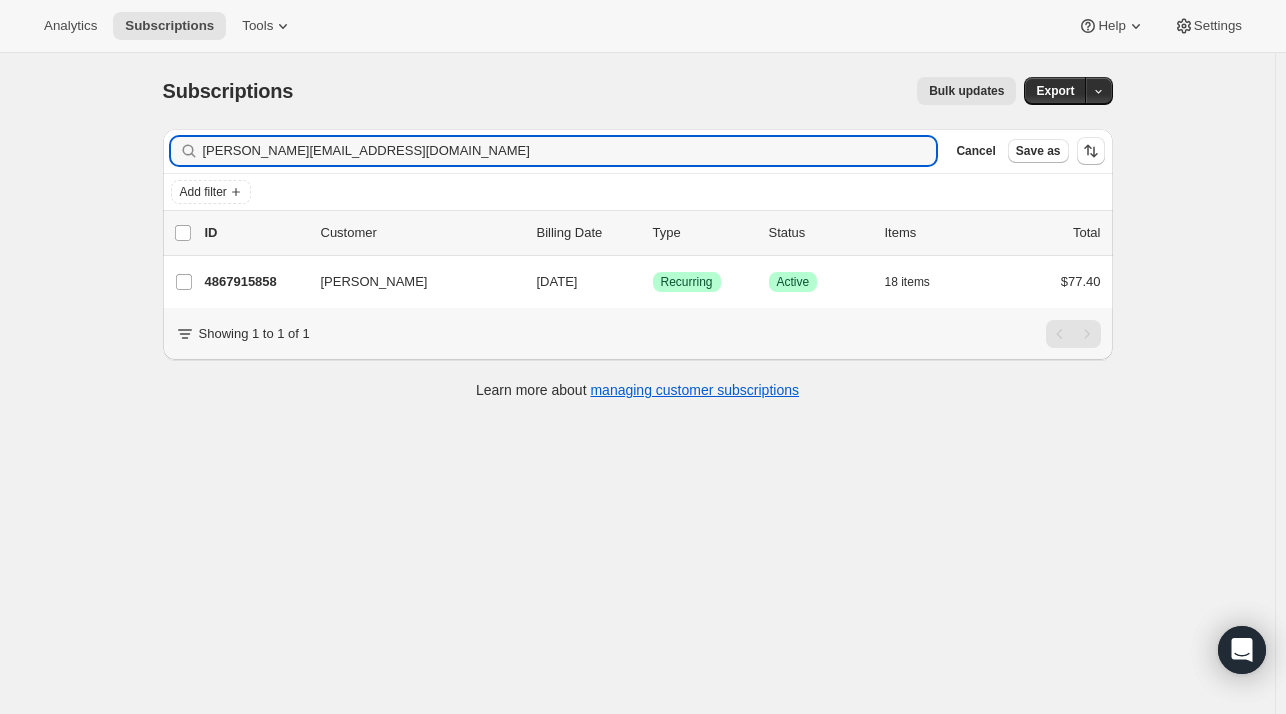 drag, startPoint x: 342, startPoint y: 145, endPoint x: 181, endPoint y: 158, distance: 161.52399 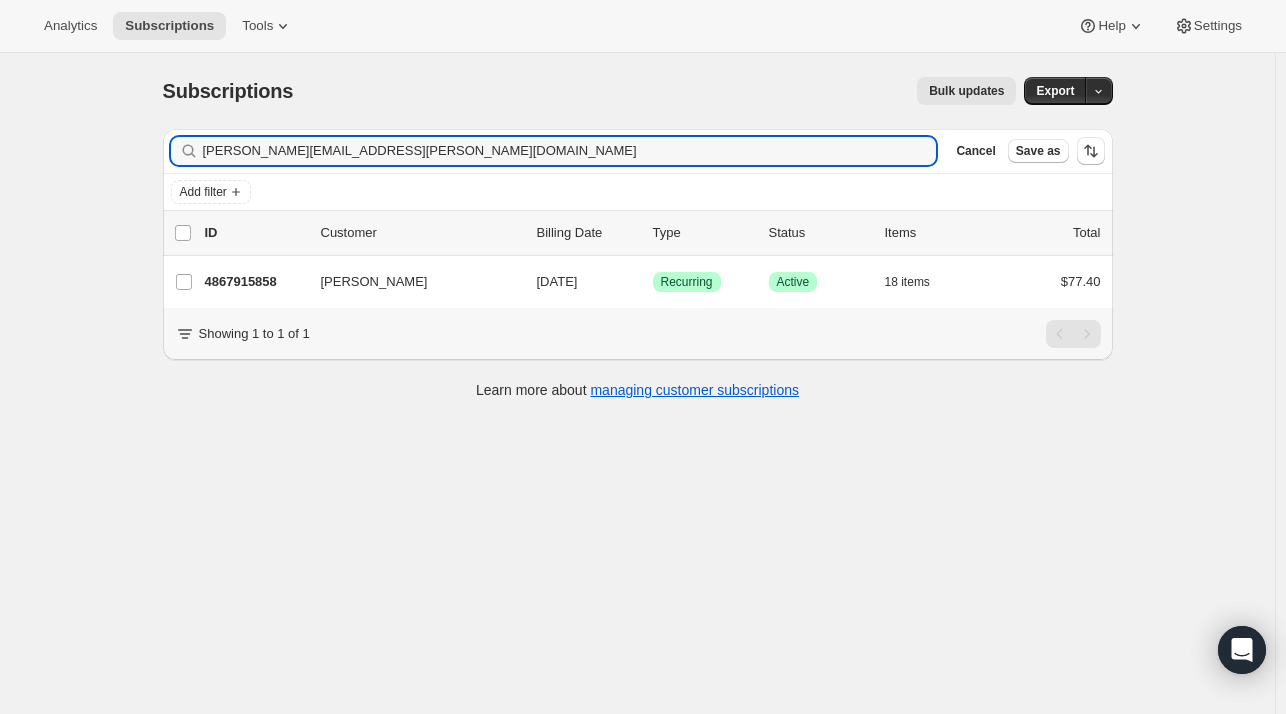type on "spencer.tresa@gmail.com" 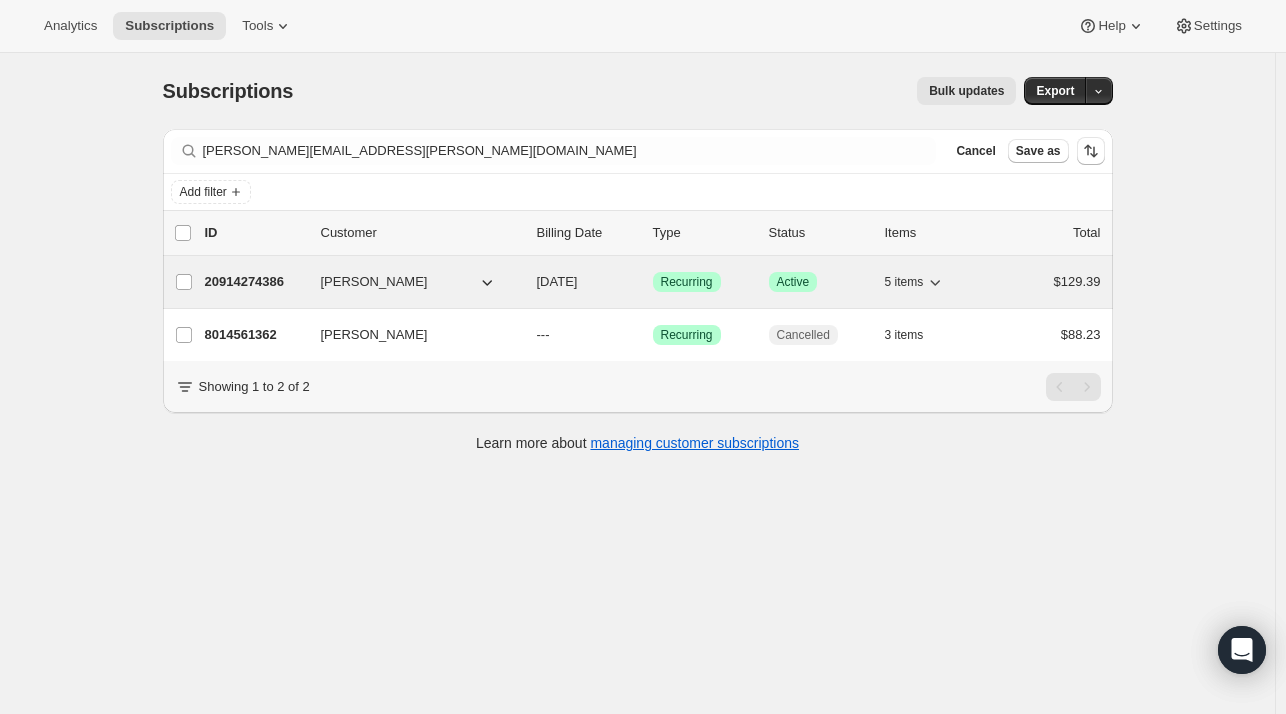 click on "20914274386" at bounding box center [255, 282] 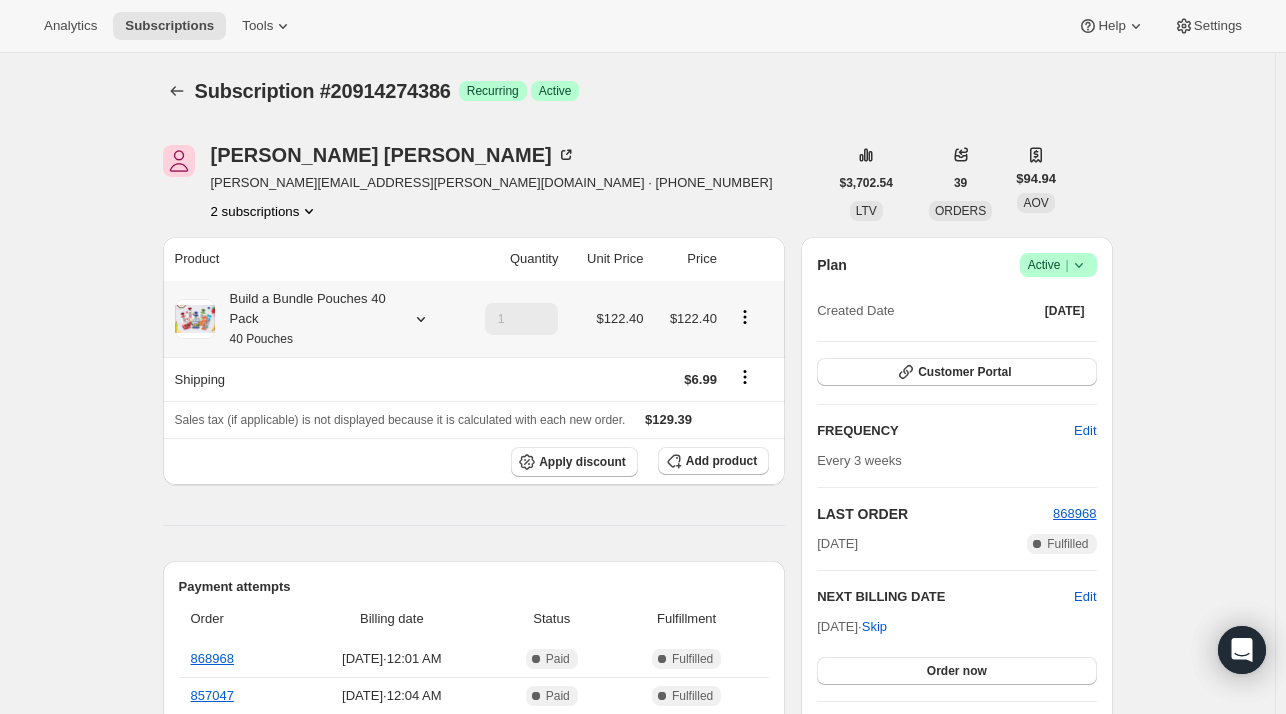 click 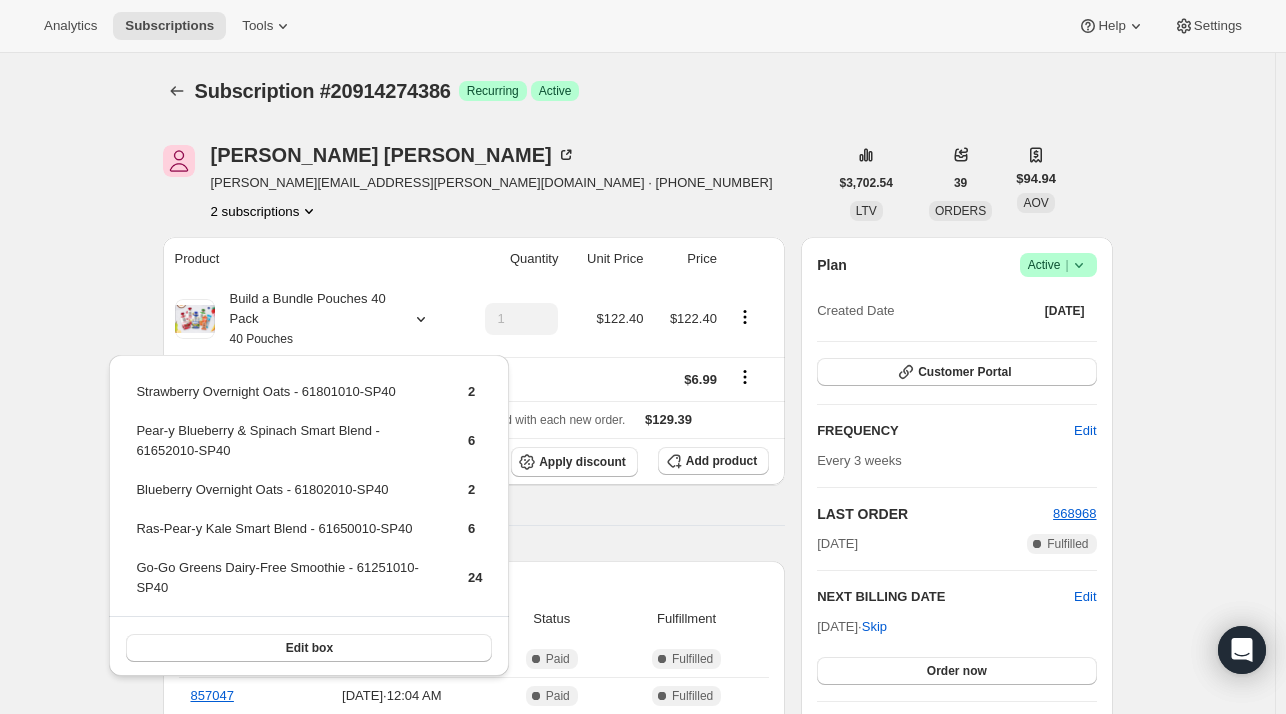 drag, startPoint x: 471, startPoint y: 184, endPoint x: 589, endPoint y: 225, distance: 124.919975 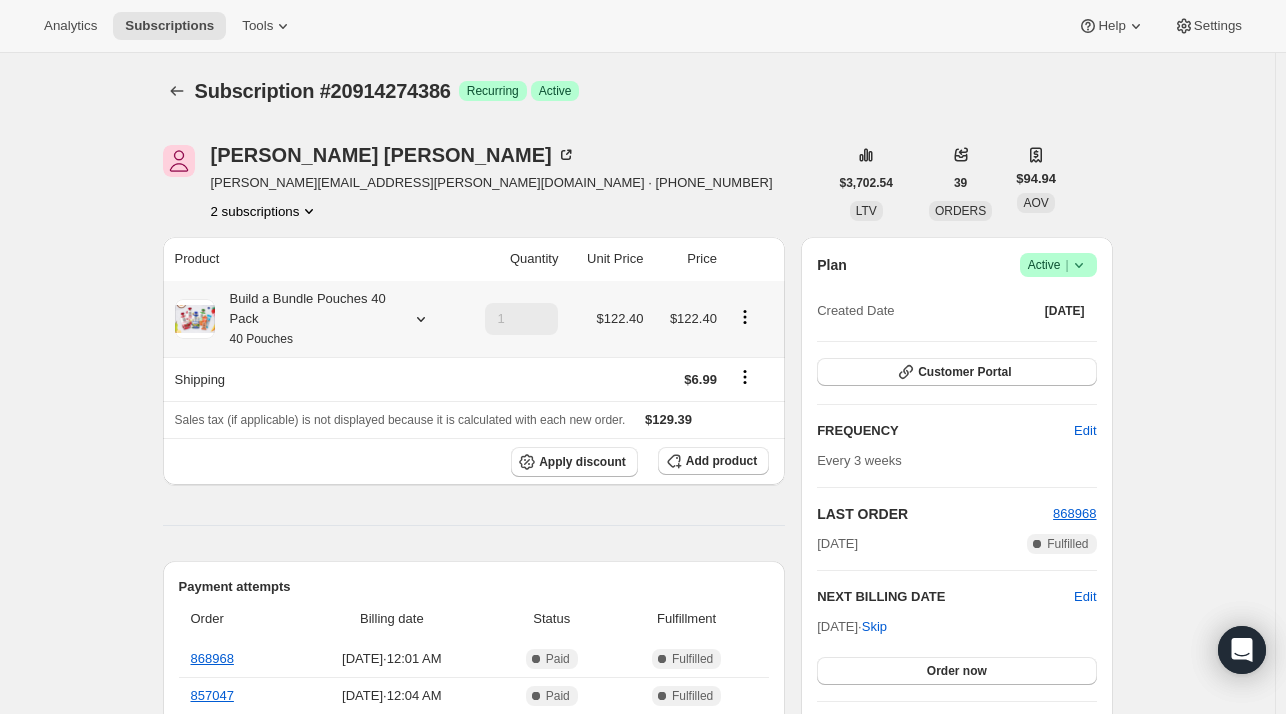 click 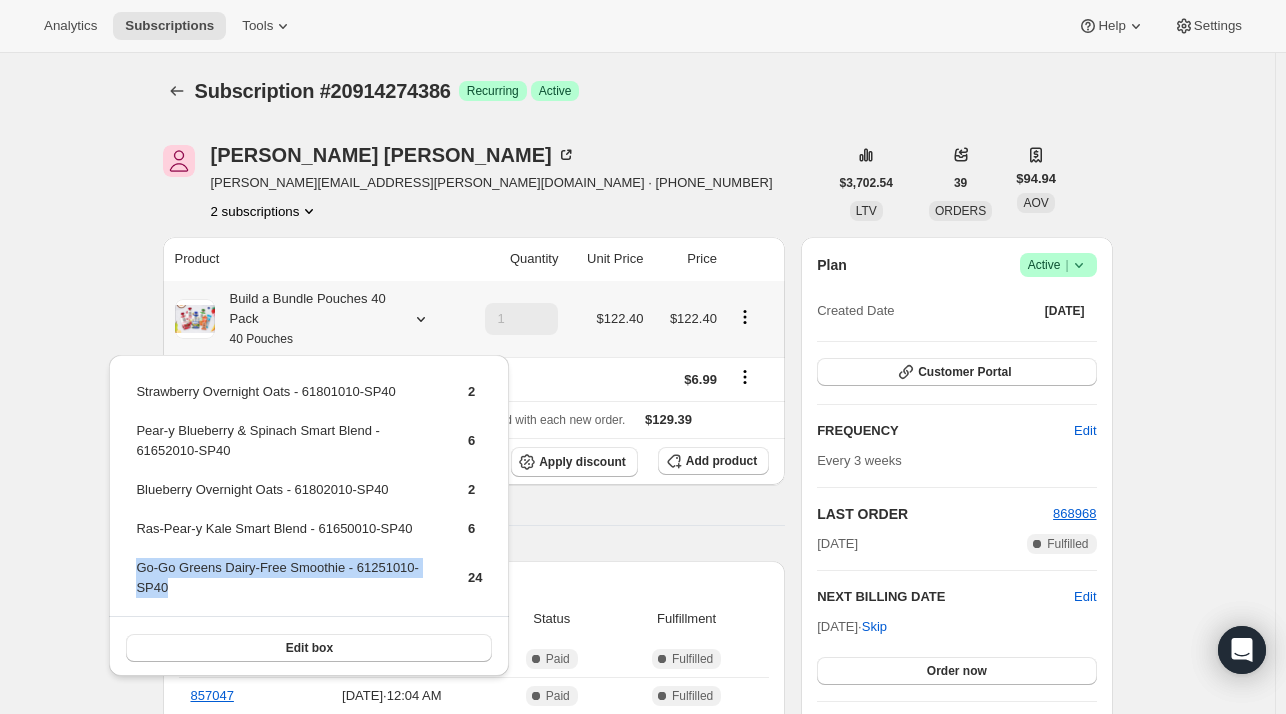 drag, startPoint x: 204, startPoint y: 576, endPoint x: 137, endPoint y: 571, distance: 67.18631 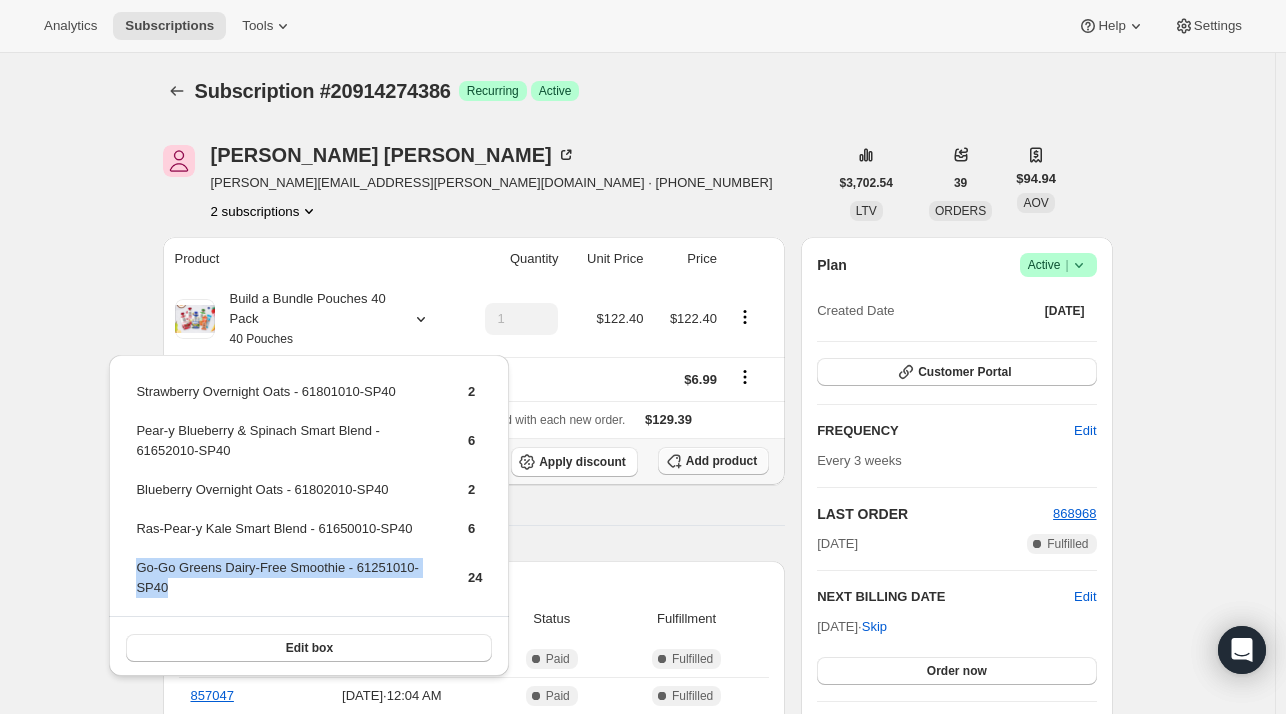 click on "Add product" at bounding box center (713, 461) 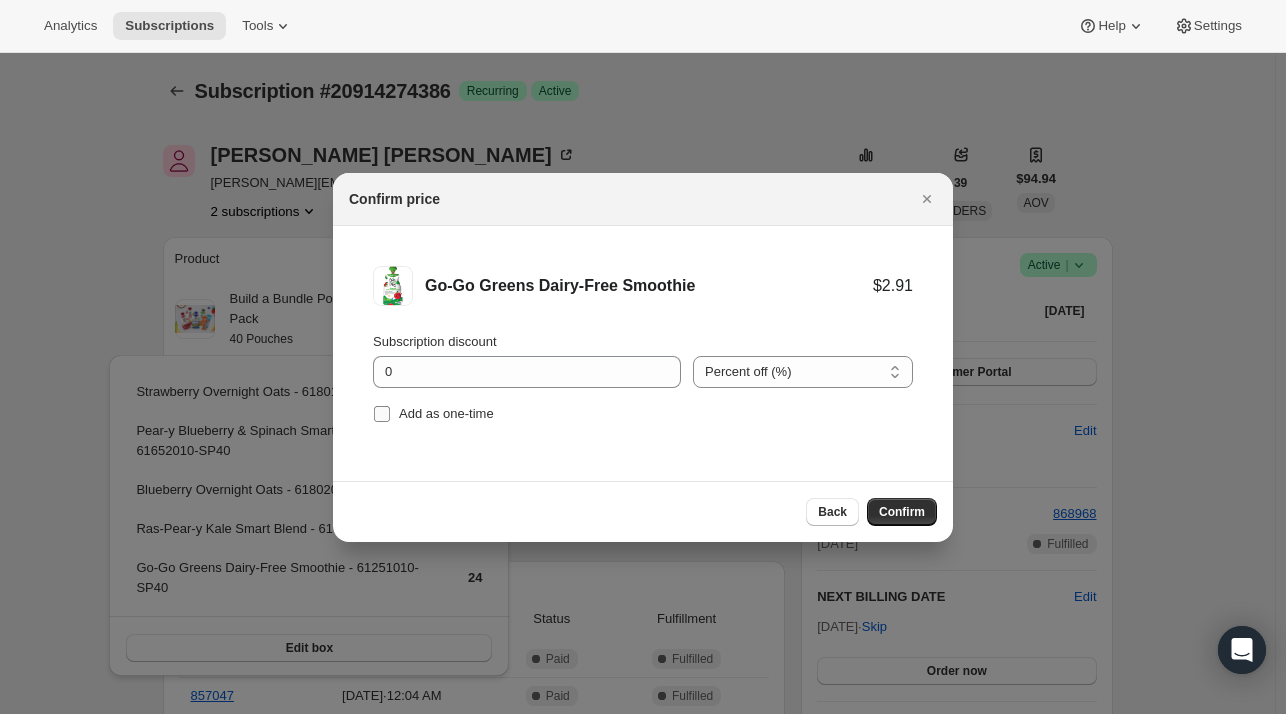 click on "Add as one-time" at bounding box center (446, 413) 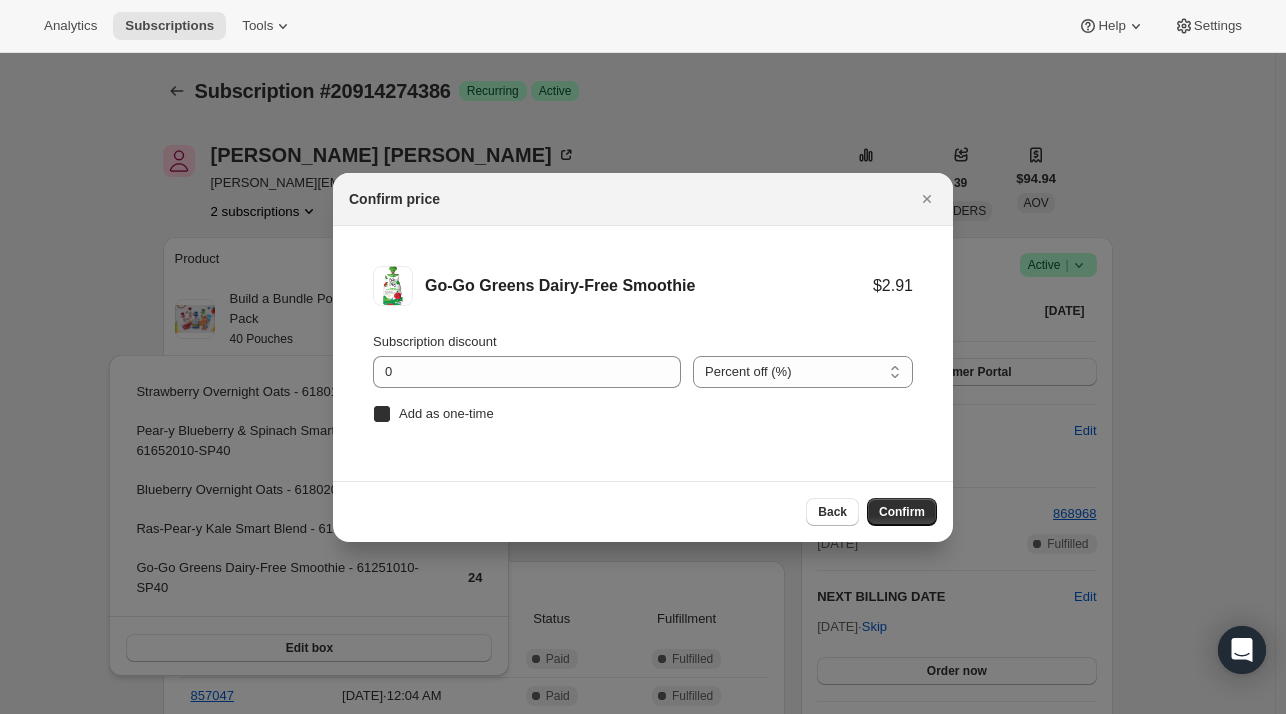 checkbox on "true" 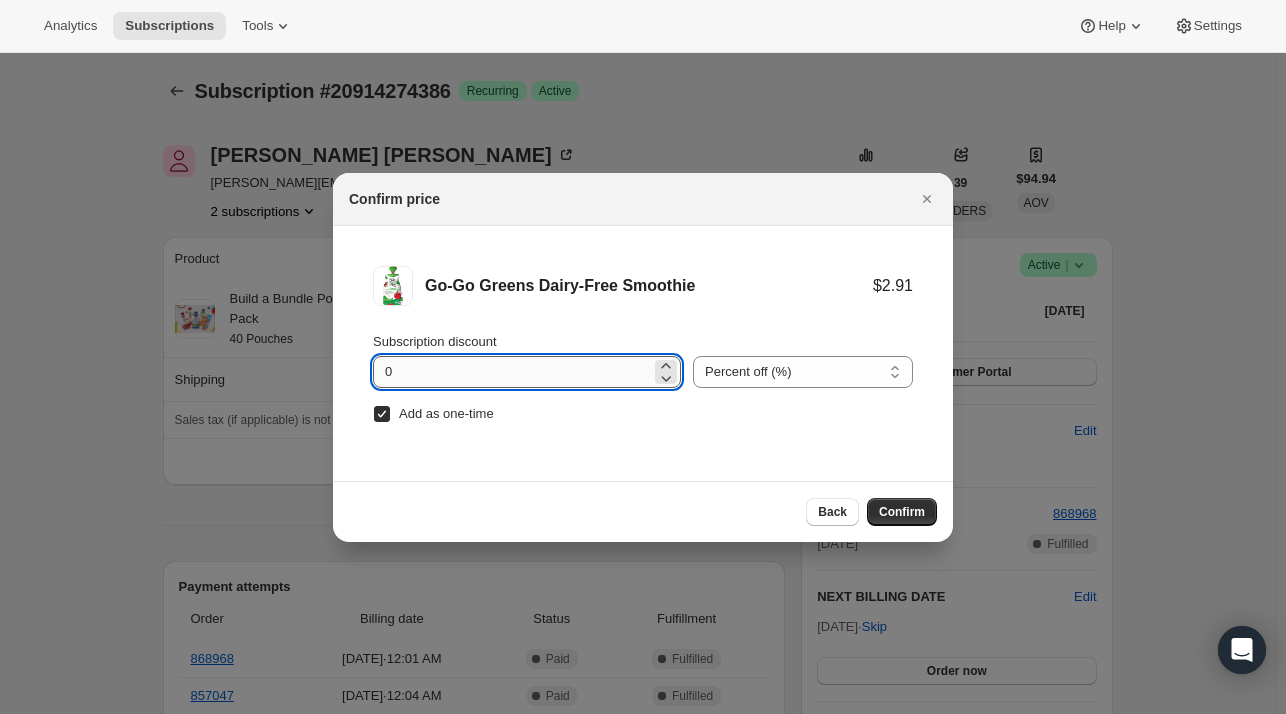 click on "0" at bounding box center [512, 372] 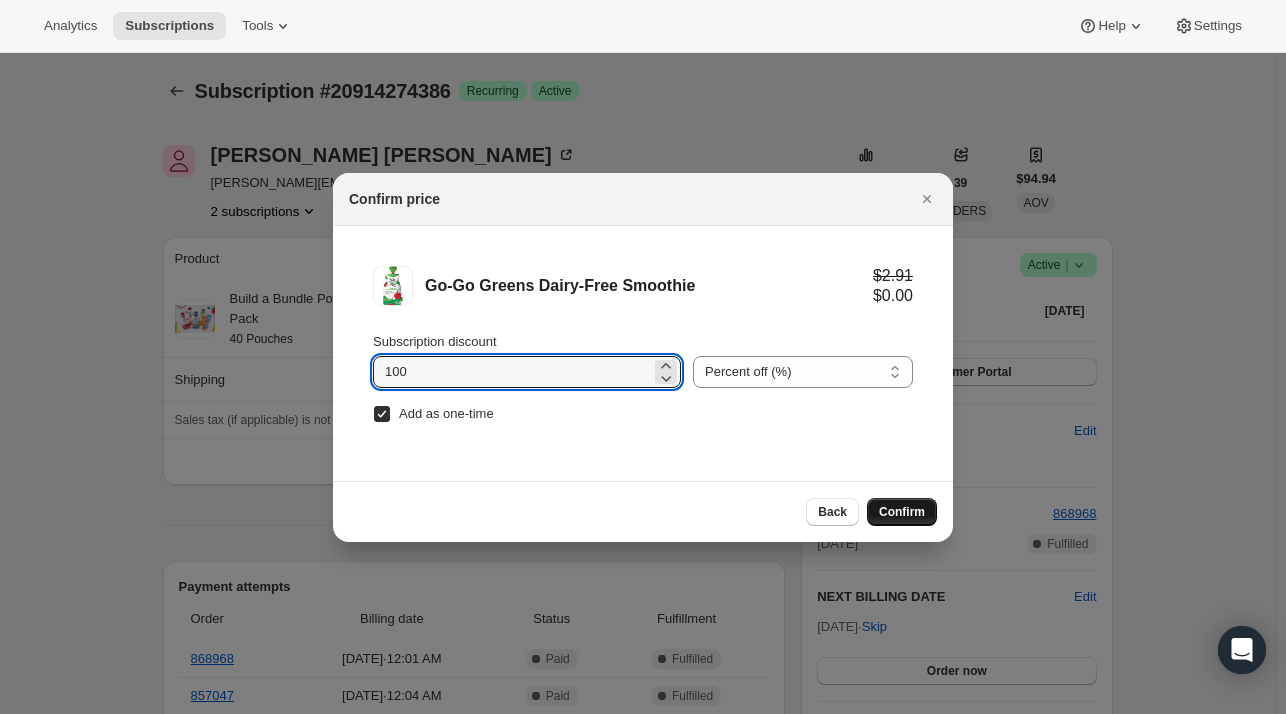 type on "100" 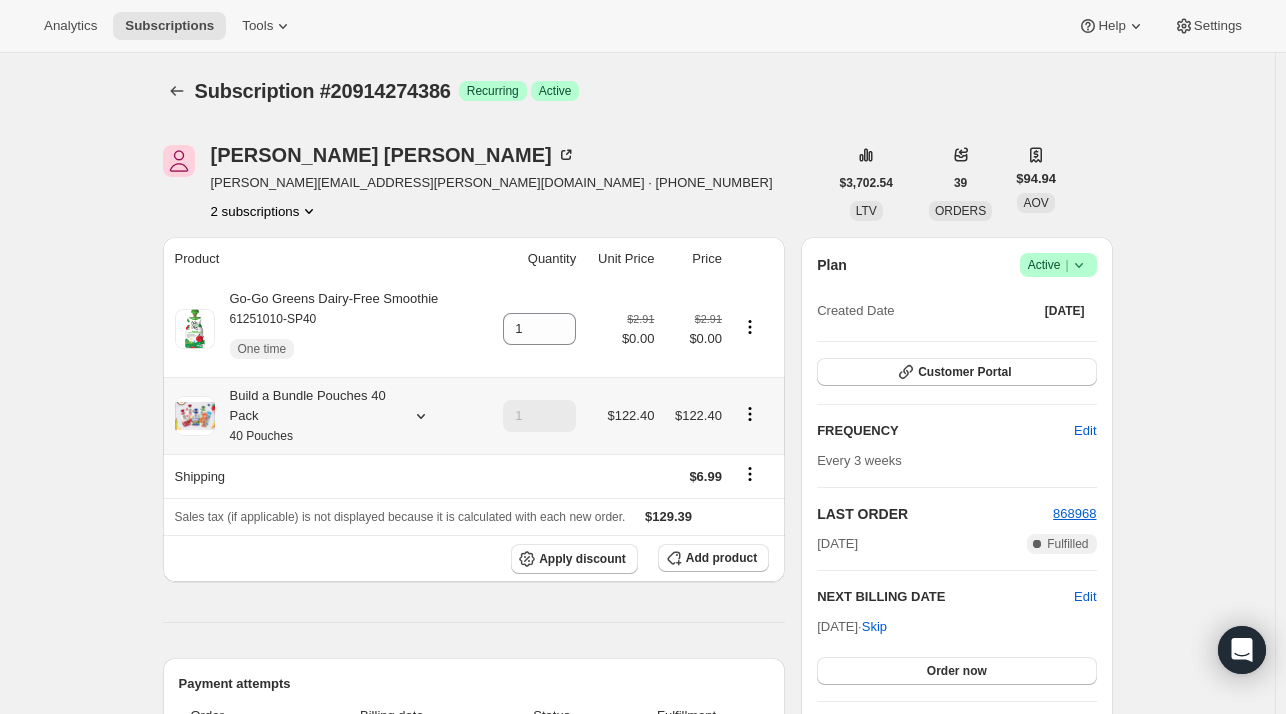 click 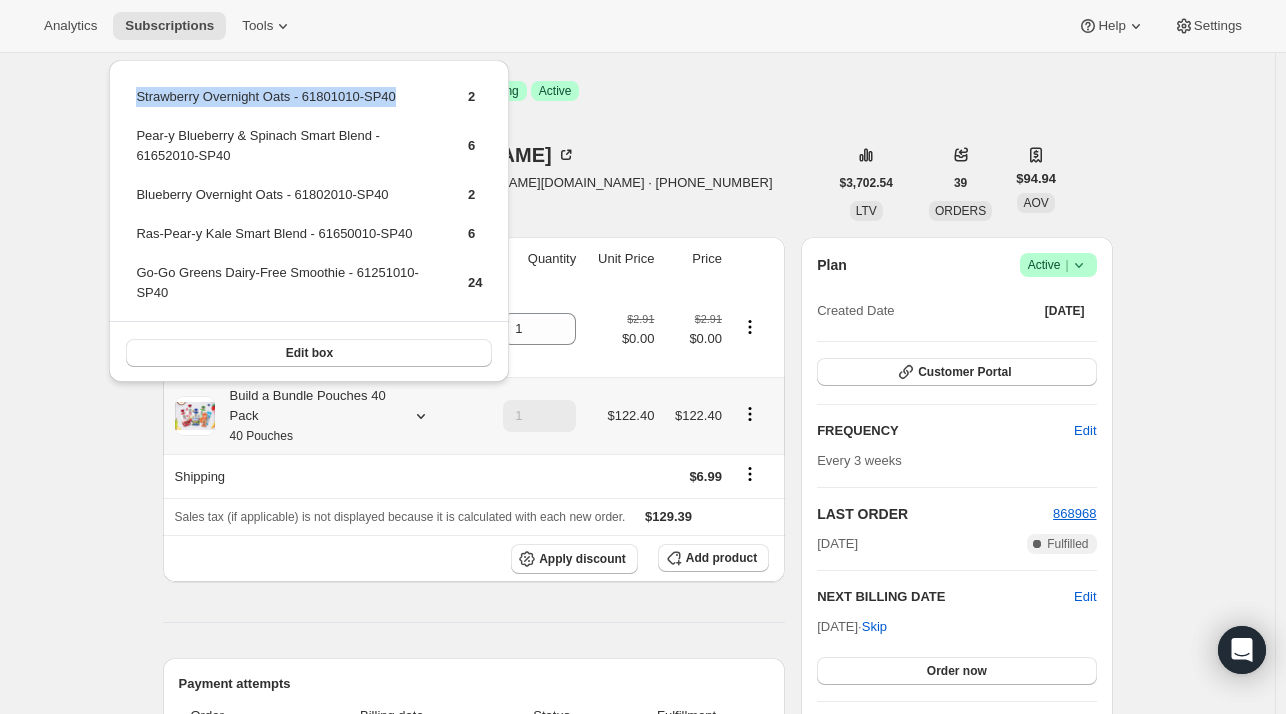 drag, startPoint x: 412, startPoint y: 97, endPoint x: 137, endPoint y: 100, distance: 275.01636 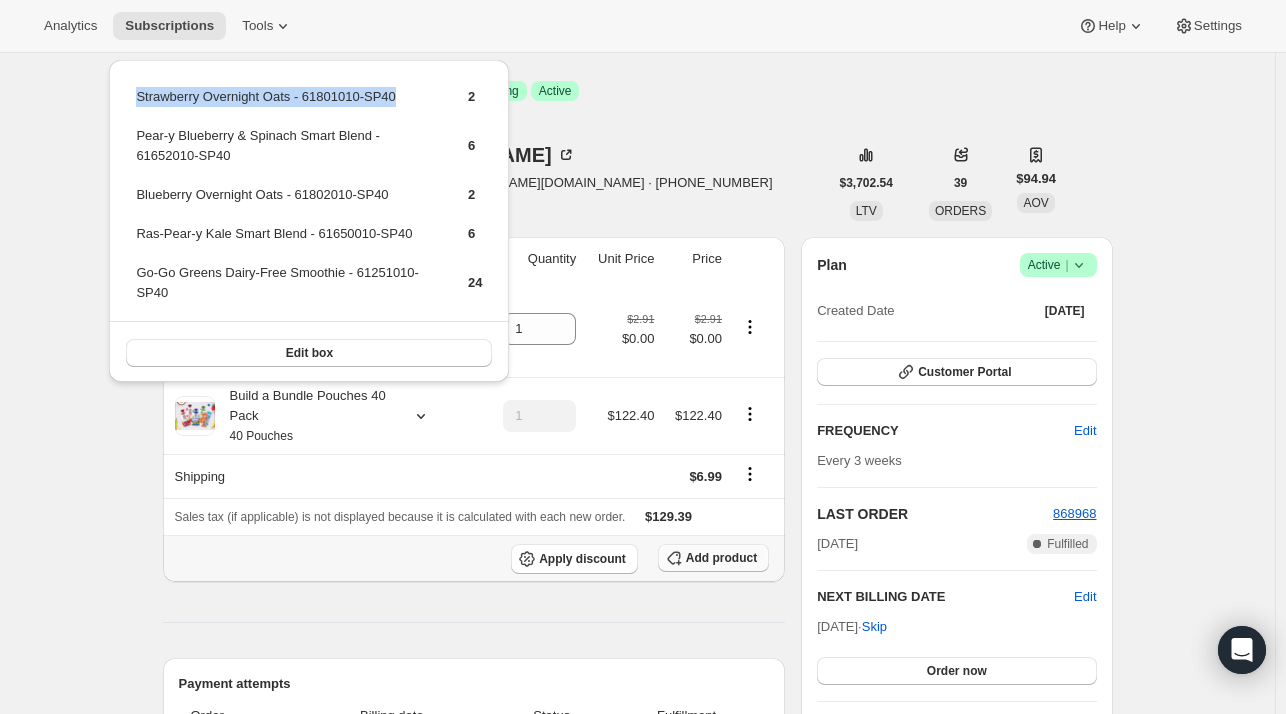click on "Add product" at bounding box center (721, 558) 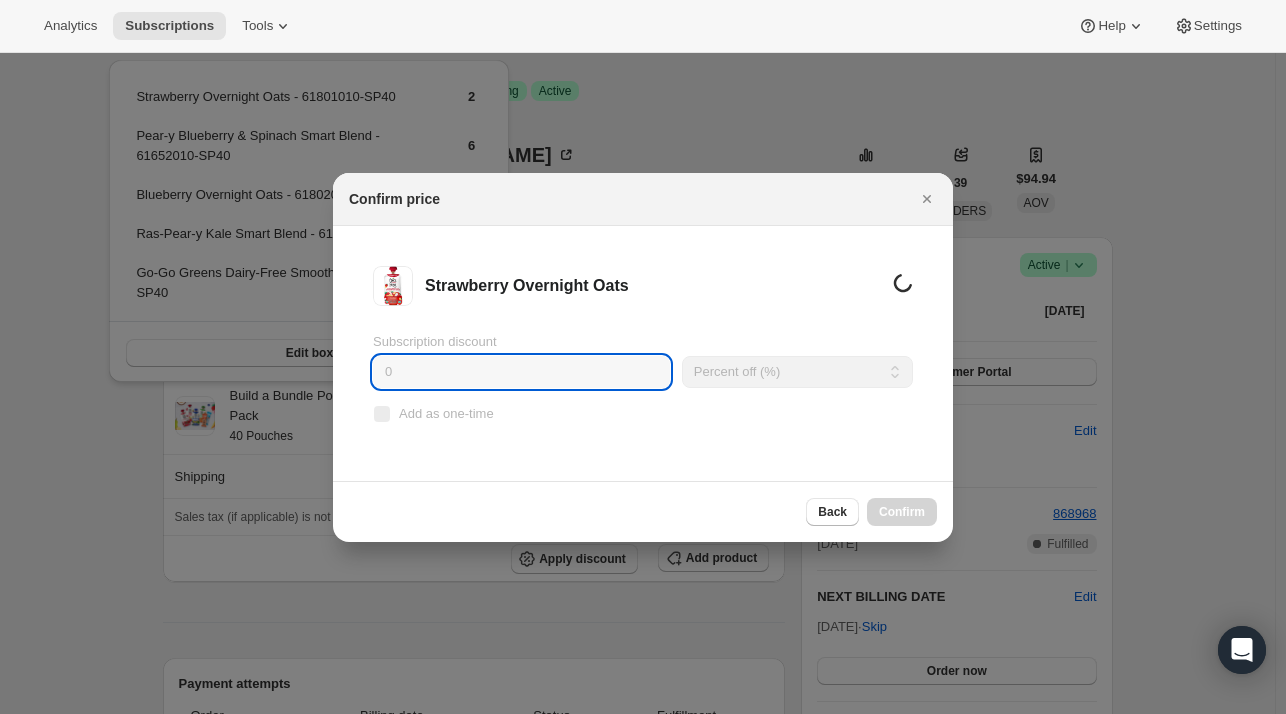 click on "0" at bounding box center (521, 372) 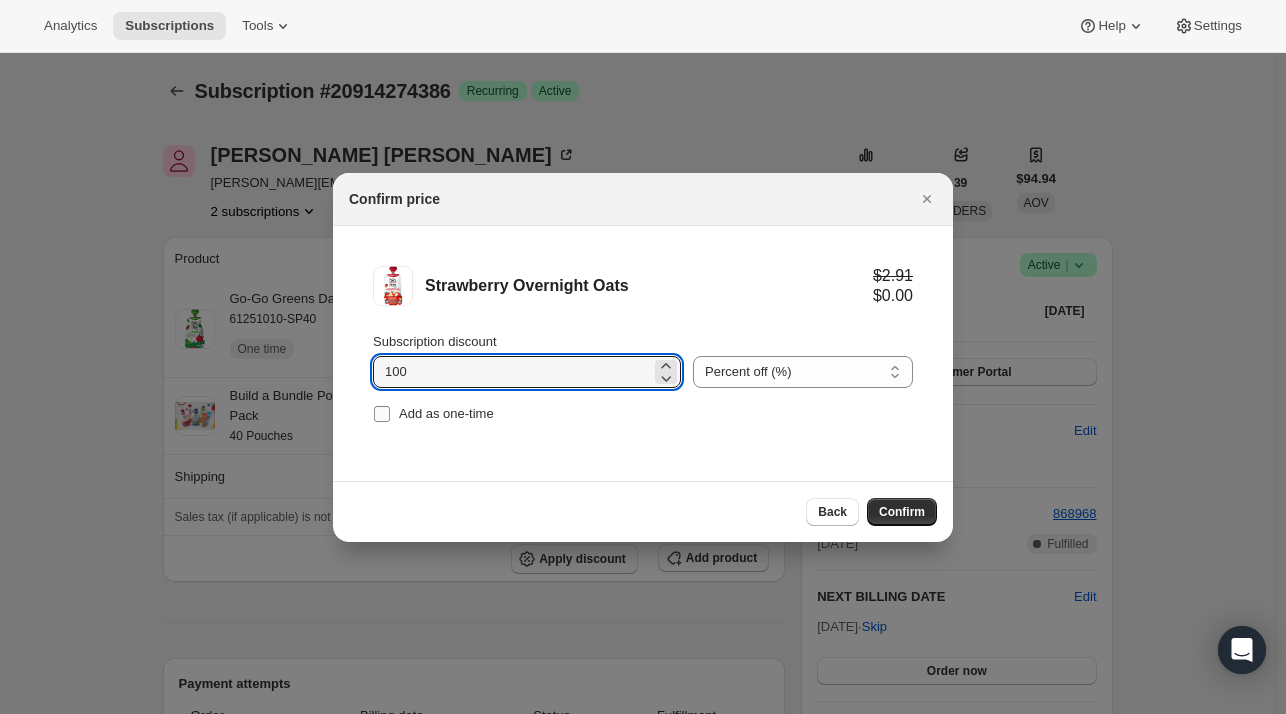 type on "100" 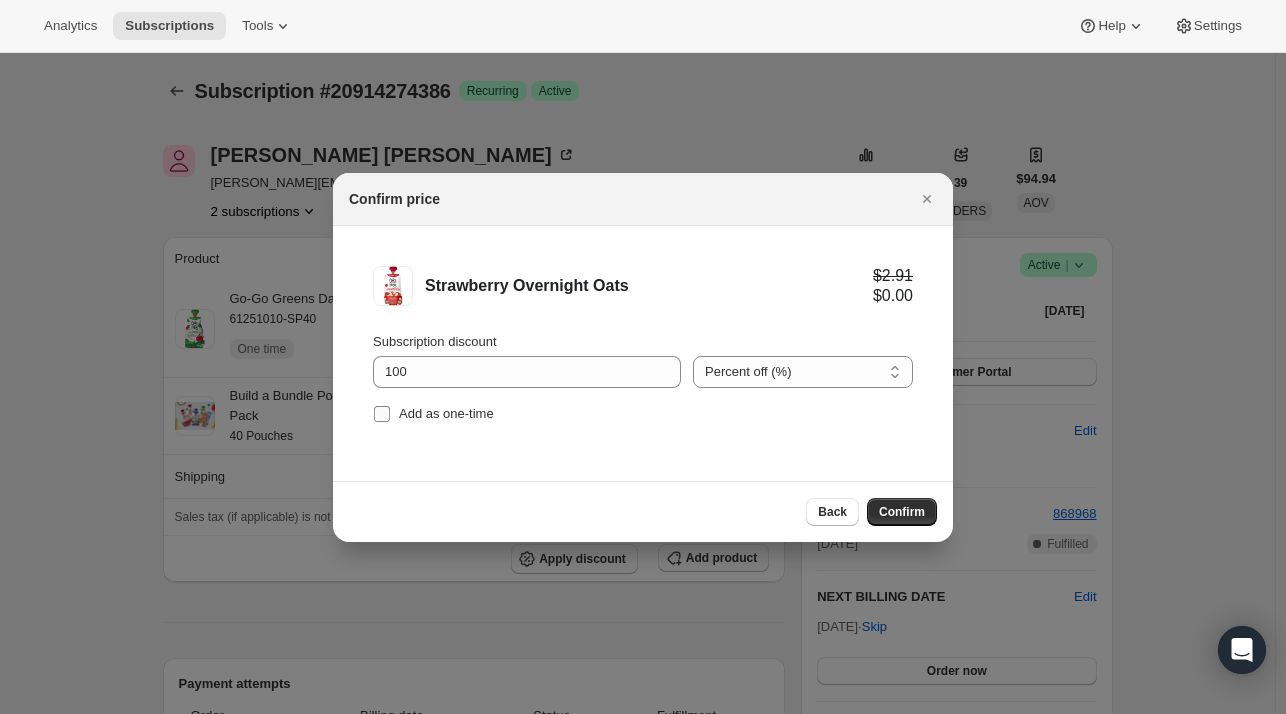 click on "Add as one-time" at bounding box center [446, 413] 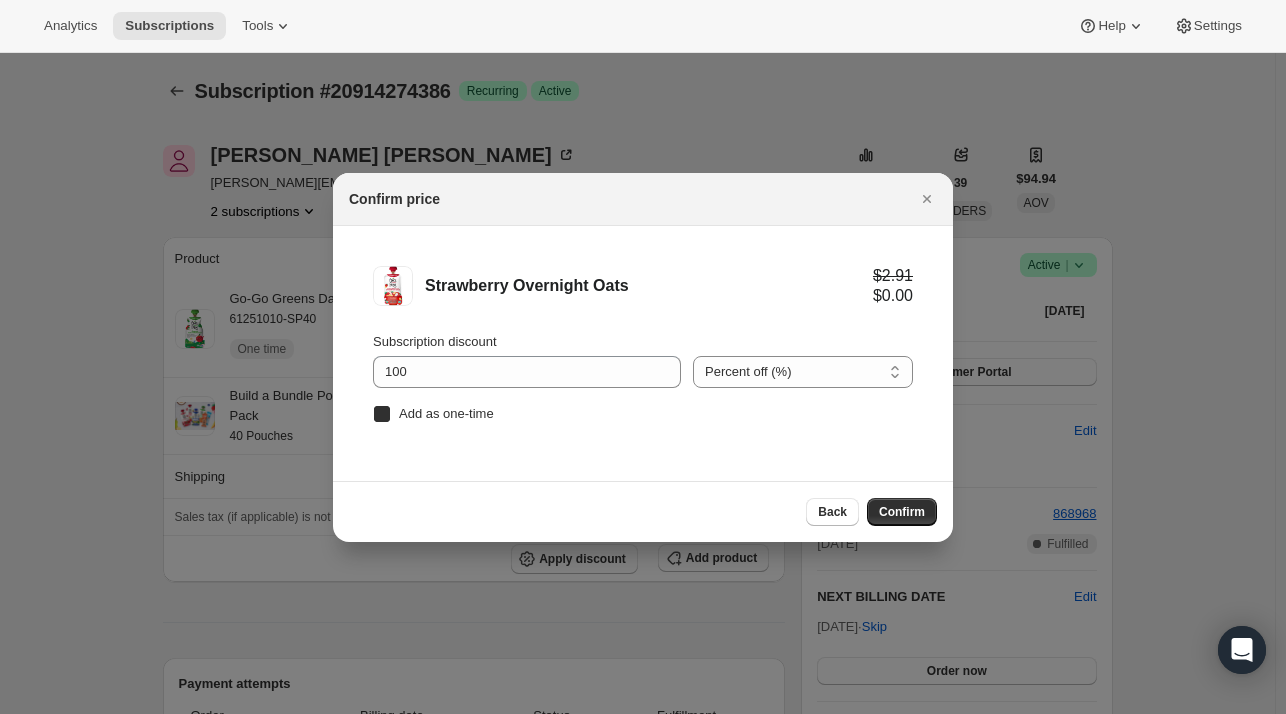 checkbox on "true" 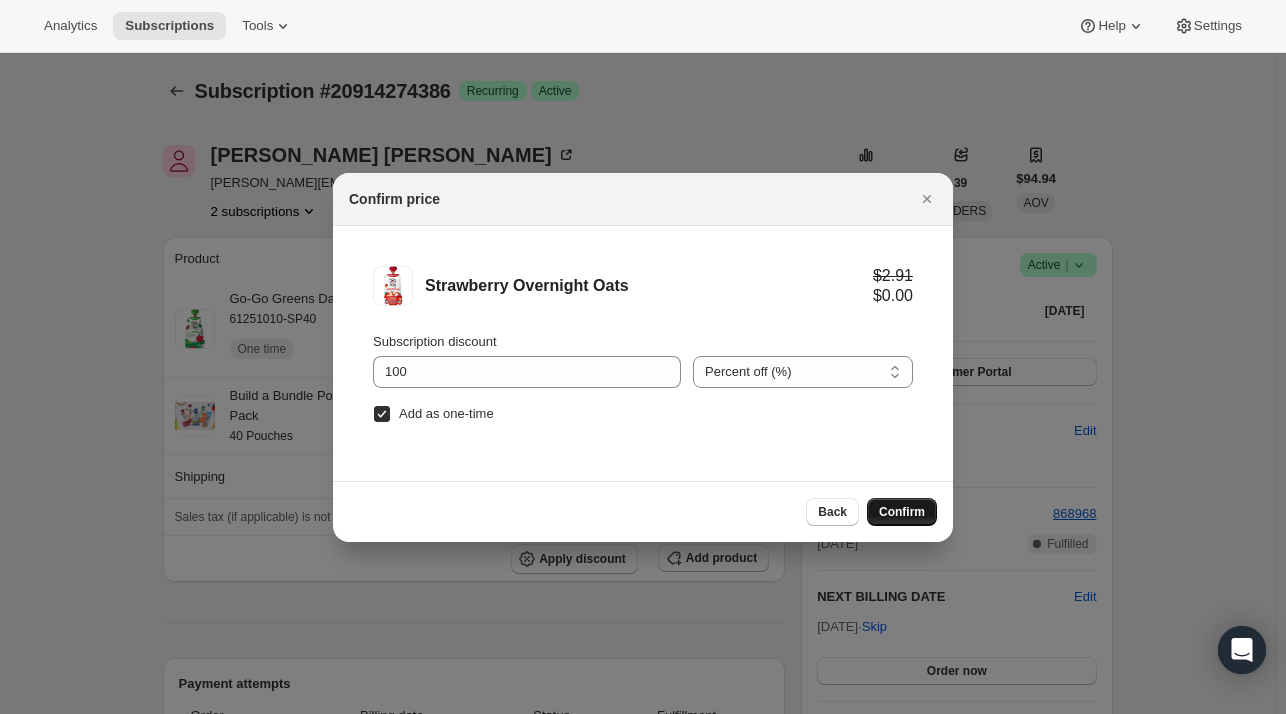 click on "Confirm" at bounding box center [902, 512] 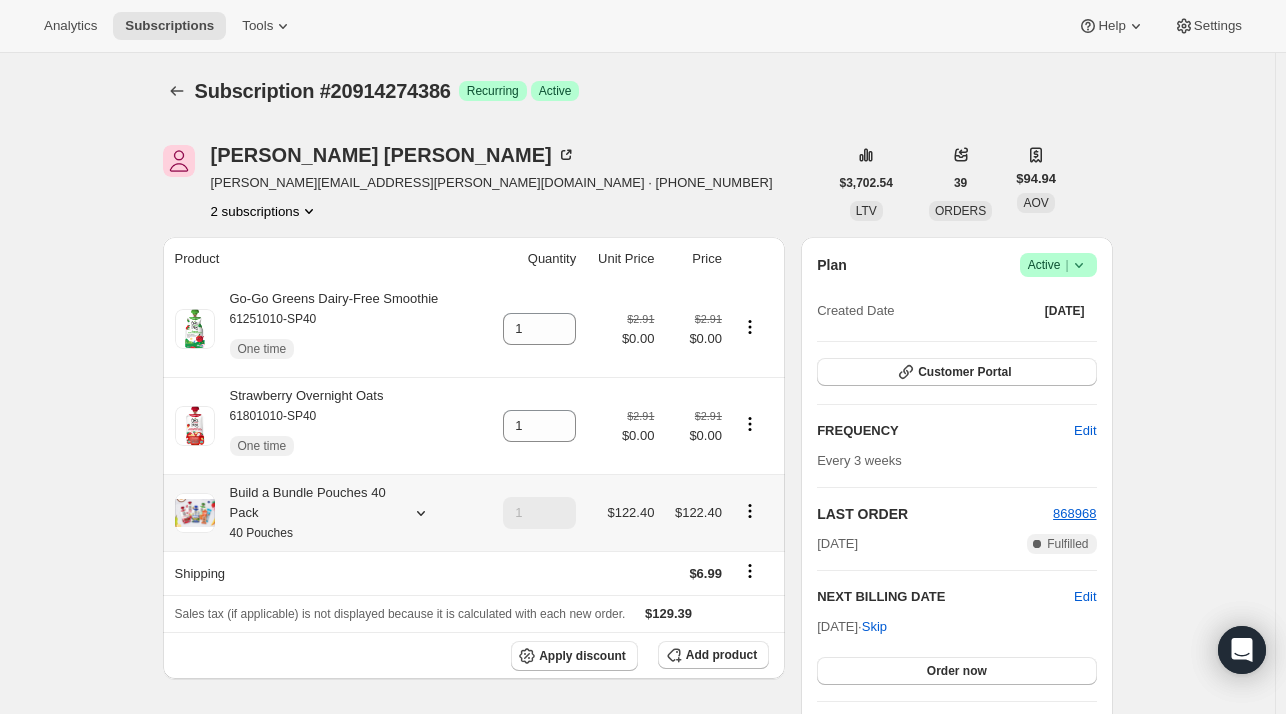 click 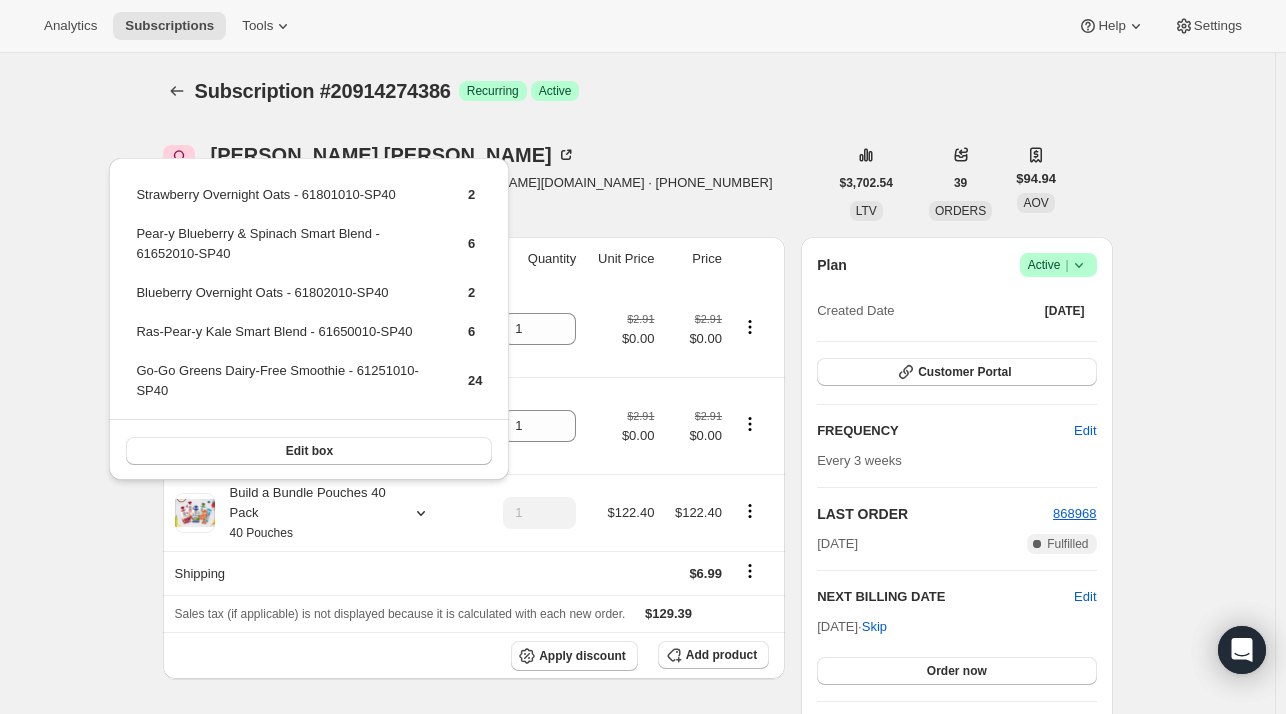 drag, startPoint x: 584, startPoint y: 169, endPoint x: 603, endPoint y: 201, distance: 37.215588 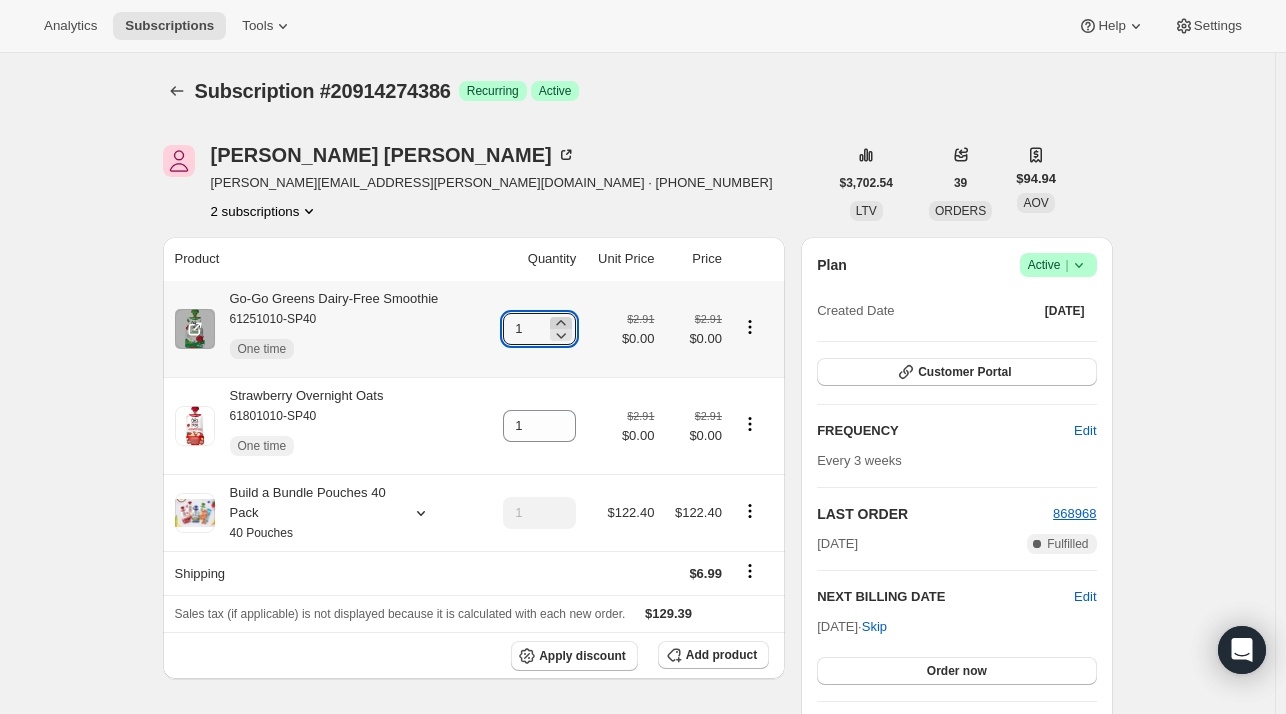 click 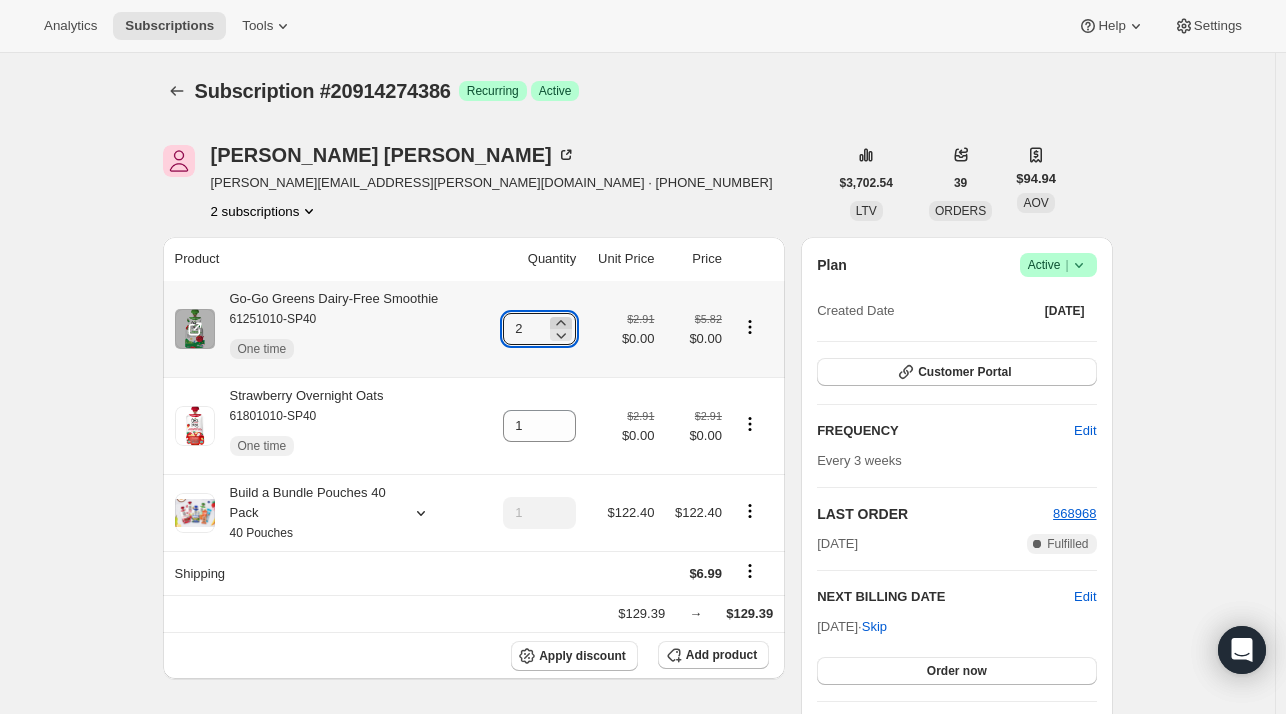 click 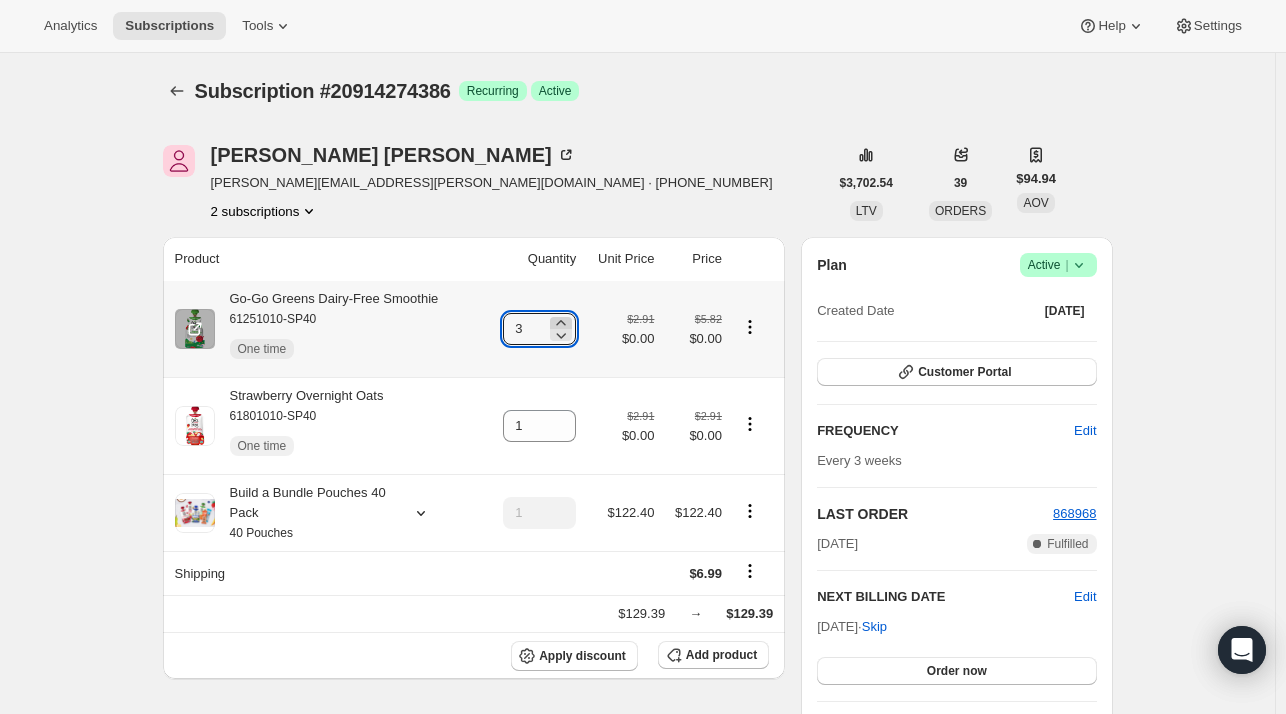 click 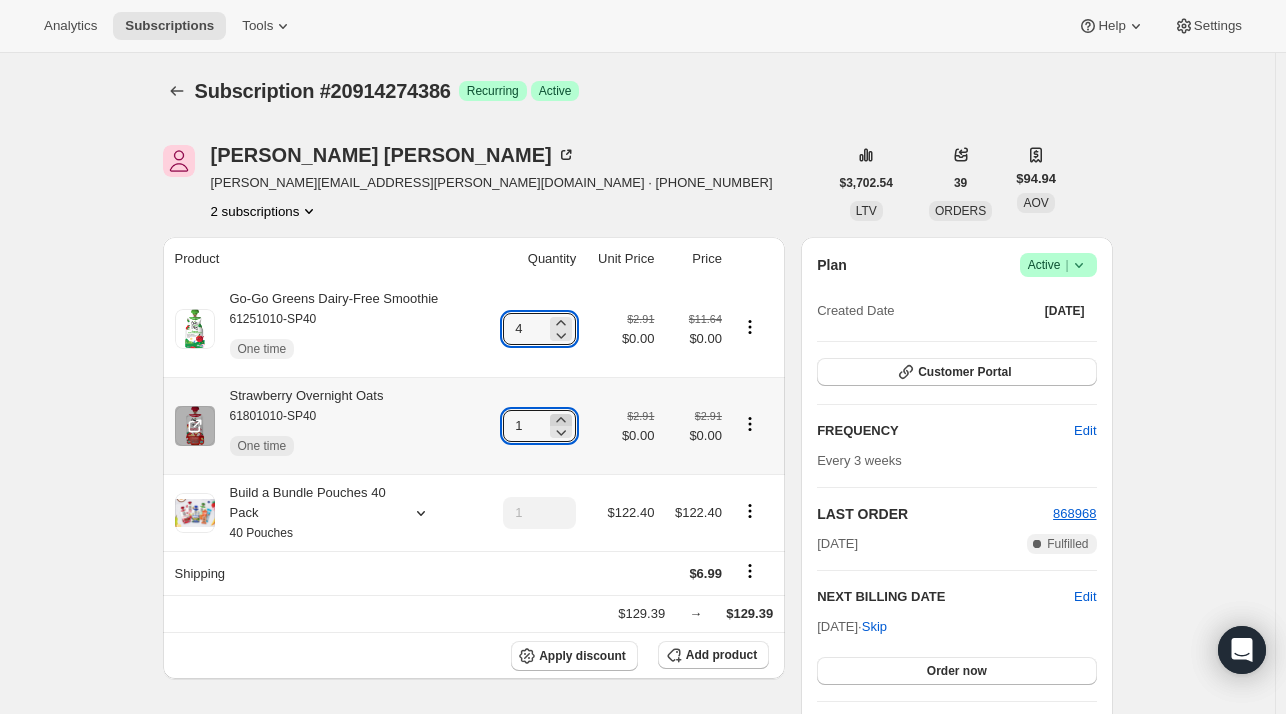 click 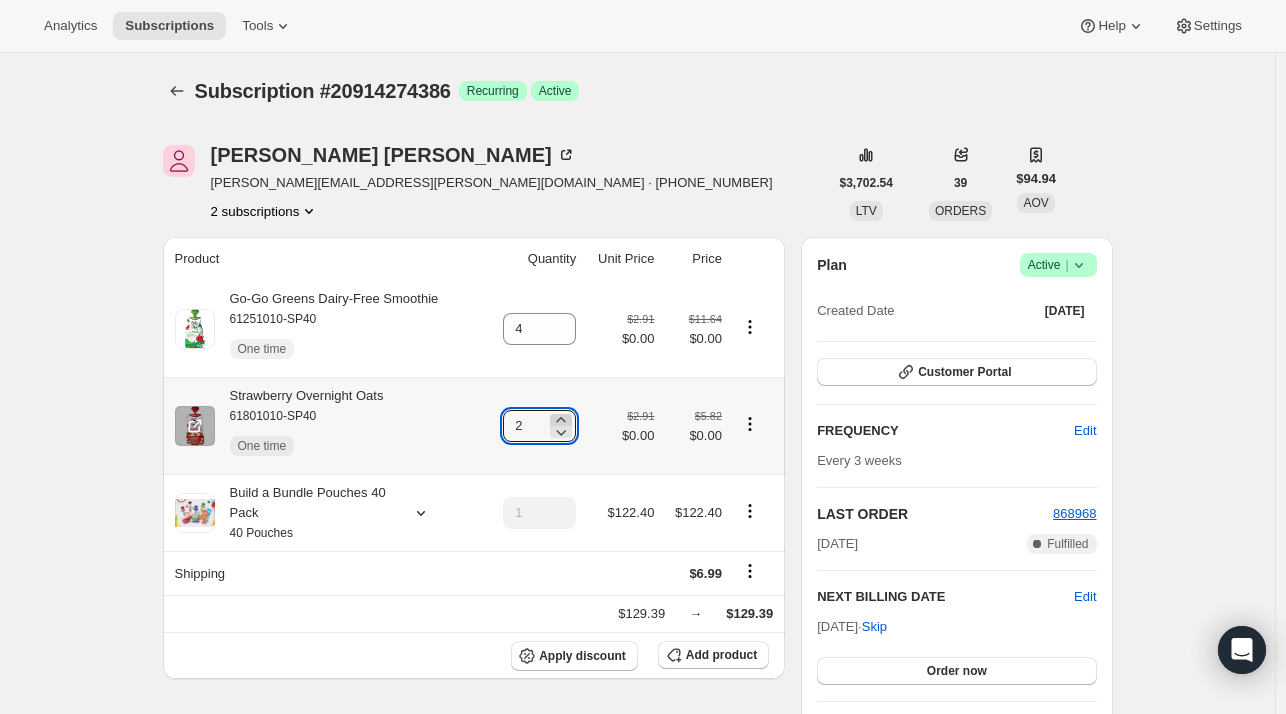 click 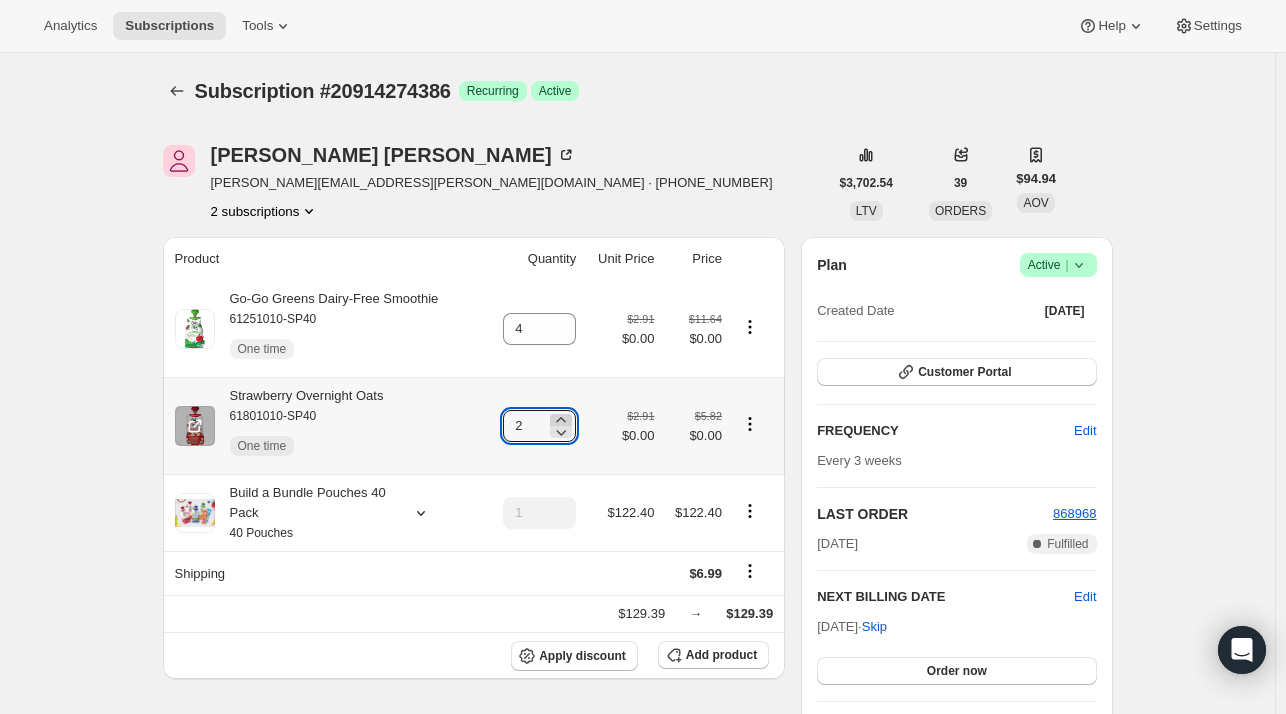 type on "3" 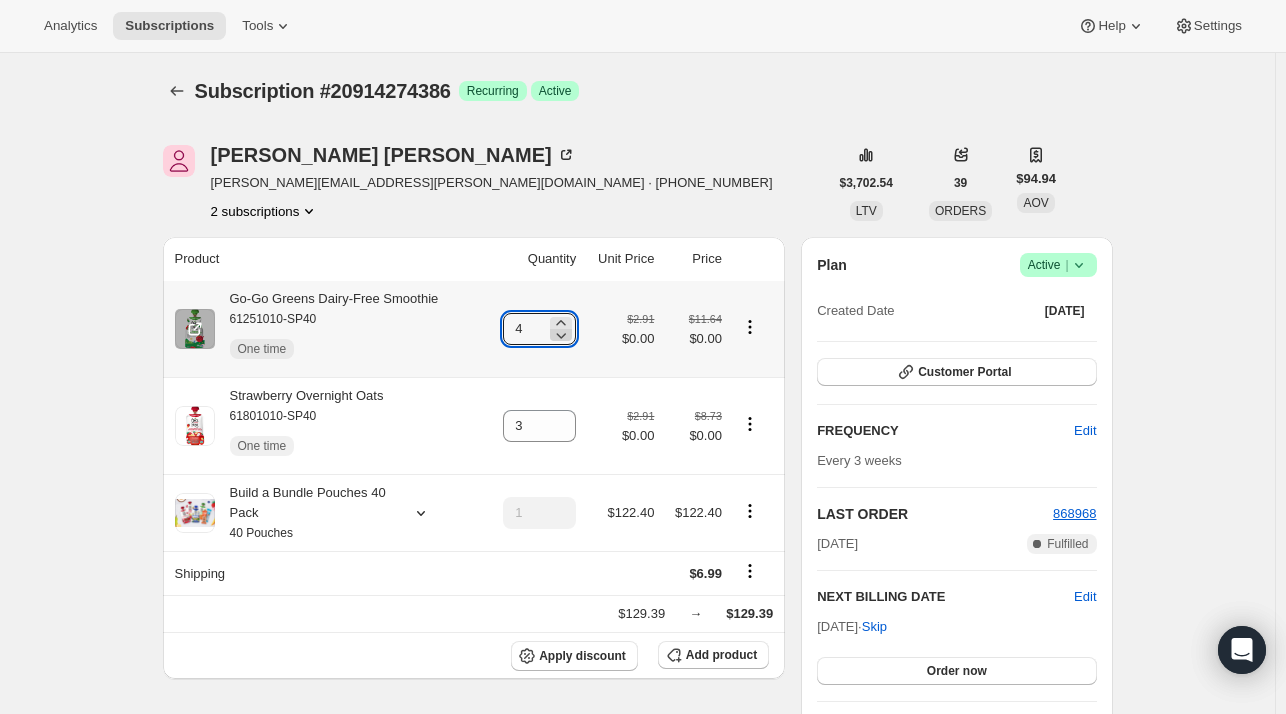 click 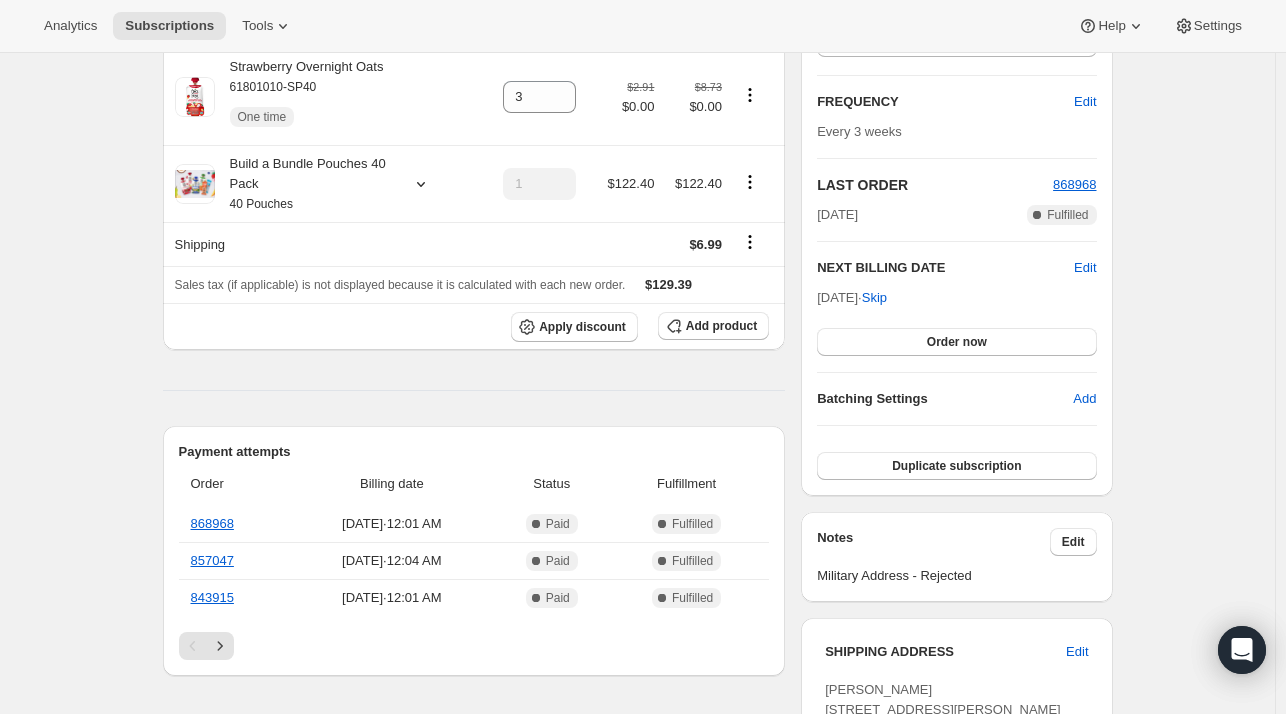 scroll, scrollTop: 400, scrollLeft: 0, axis: vertical 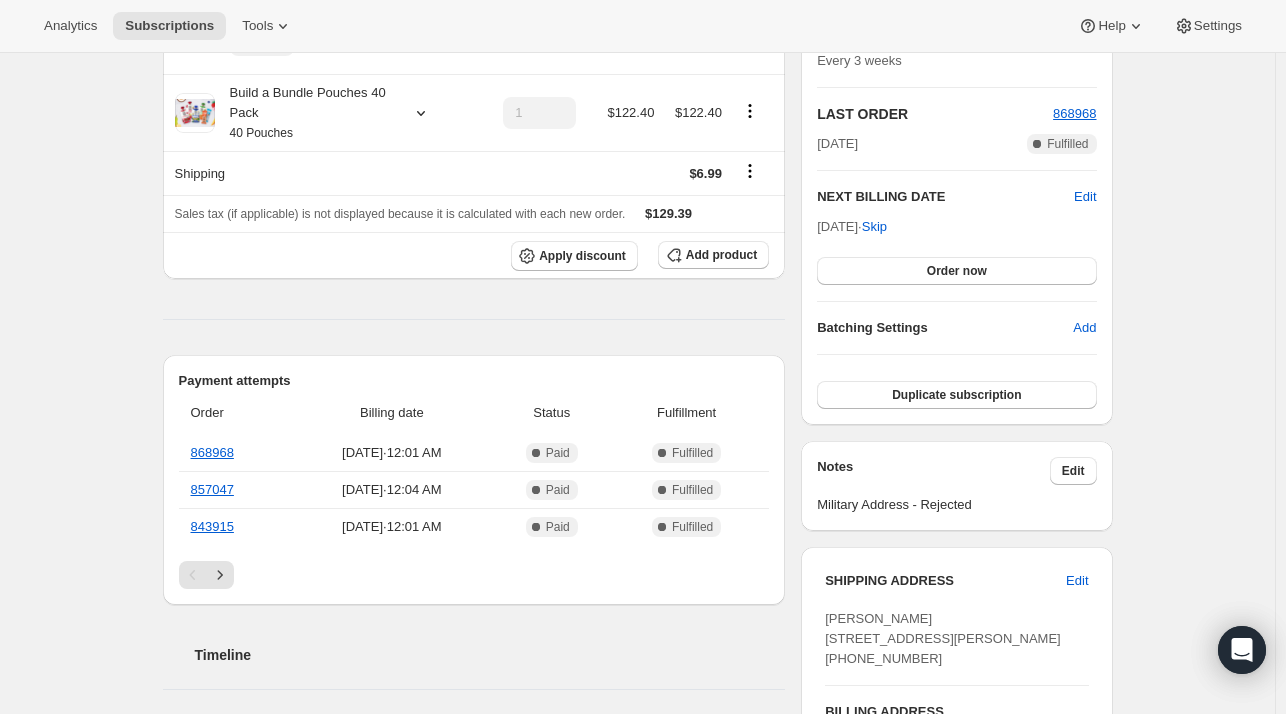 click on "Product Quantity Unit Price Price Go-Go Greens Dairy-Free Smoothie 61251010-SP40 One time 3 $2.91 $0.00 $8.73 $0.00 Strawberry Overnight Oats 61801010-SP40 One time 3 $2.91 $0.00 $8.73 $0.00 Build a Bundle Pouches 40 Pack 40 Pouches 1 $122.40 $122.40 Shipping $6.99 Sales tax (if applicable) is not displayed because it is calculated with each new order.   $129.39 Apply discount Add product Payment attempts Order Billing date Status Fulfillment 868968 Jul 8, 2025  ·  12:01 AM  Complete Paid  Complete Fulfilled 857047 Jun 17, 2025  ·  12:04 AM  Complete Paid  Complete Fulfilled 843915 May 27, 2025  ·  12:01 AM  Complete Paid  Complete Fulfilled Timeline Jul 22, 2025 Dalavanh Khaoone updated quantity of Go-Go Greens Dairy-Free Smoothie  - 61251010-SP40 from 1 to 3 and Strawberry Overnight Oats  - 61801010-SP40 from 1 to 3 via Admin 02:56 PM Dalavanh Khaoone added 1 Strawberry Overnight Oats - 61801010-SP40 (One-time) via Admin.  02:55 PM 02:54 PM Jul 11, 2025 Shipping rate updated from  5.99 USD  to  6.99 USD" at bounding box center (474, 766) 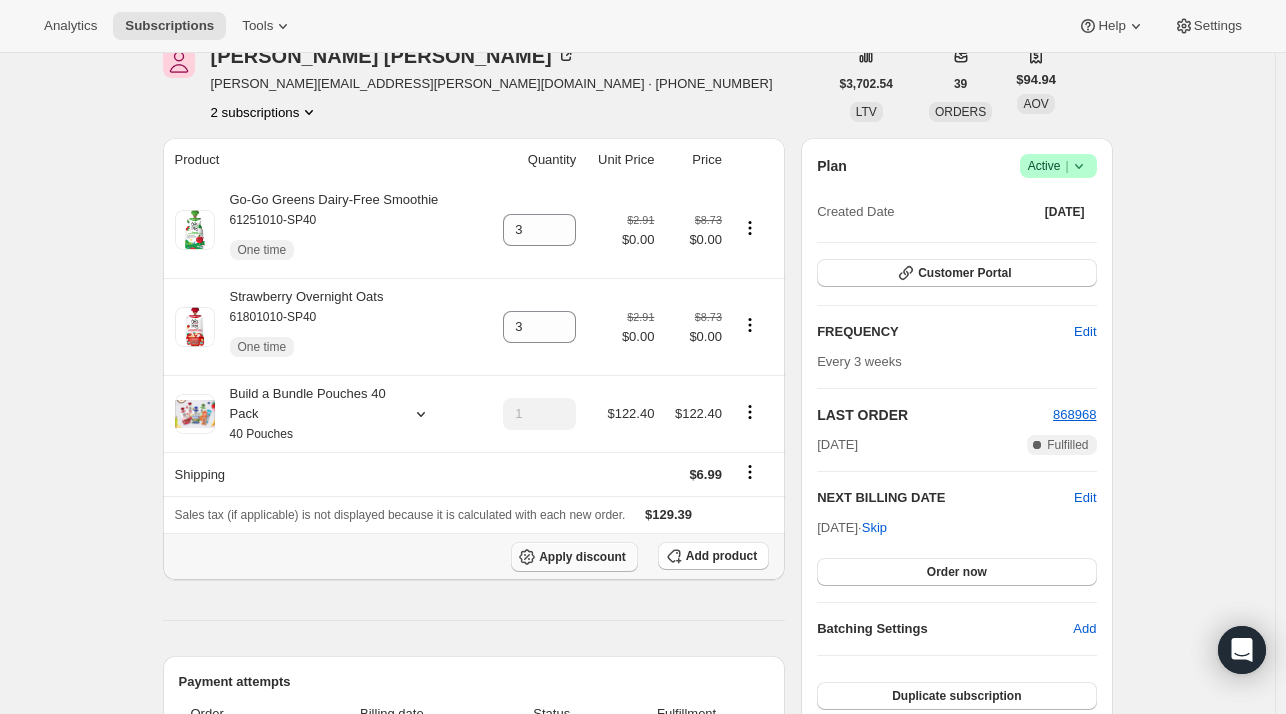 scroll, scrollTop: 100, scrollLeft: 0, axis: vertical 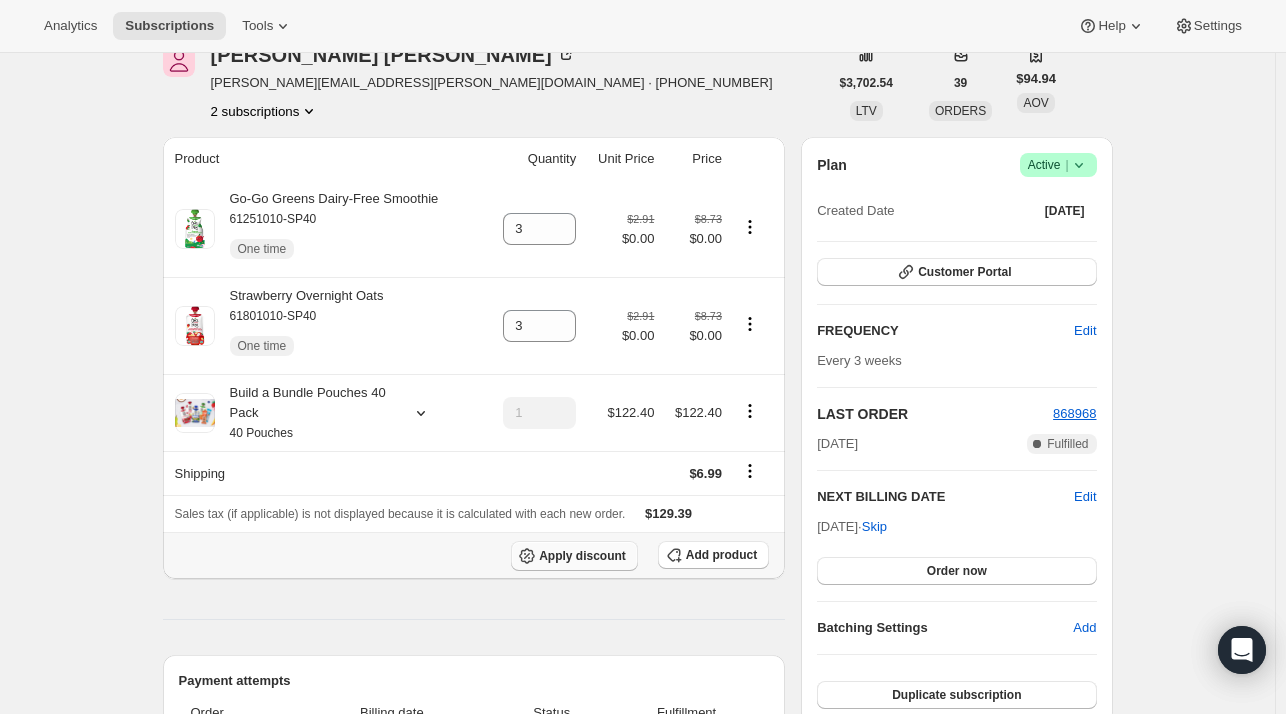 click on "Apply discount" at bounding box center [574, 556] 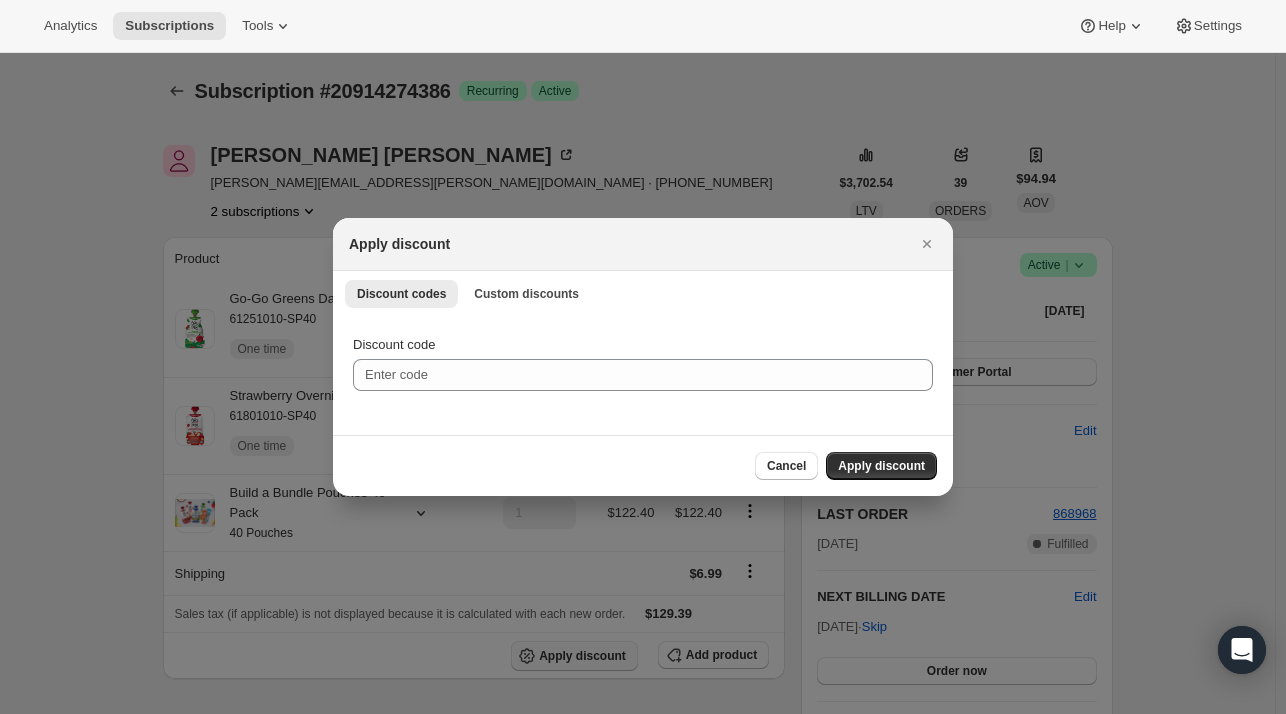 scroll, scrollTop: 0, scrollLeft: 0, axis: both 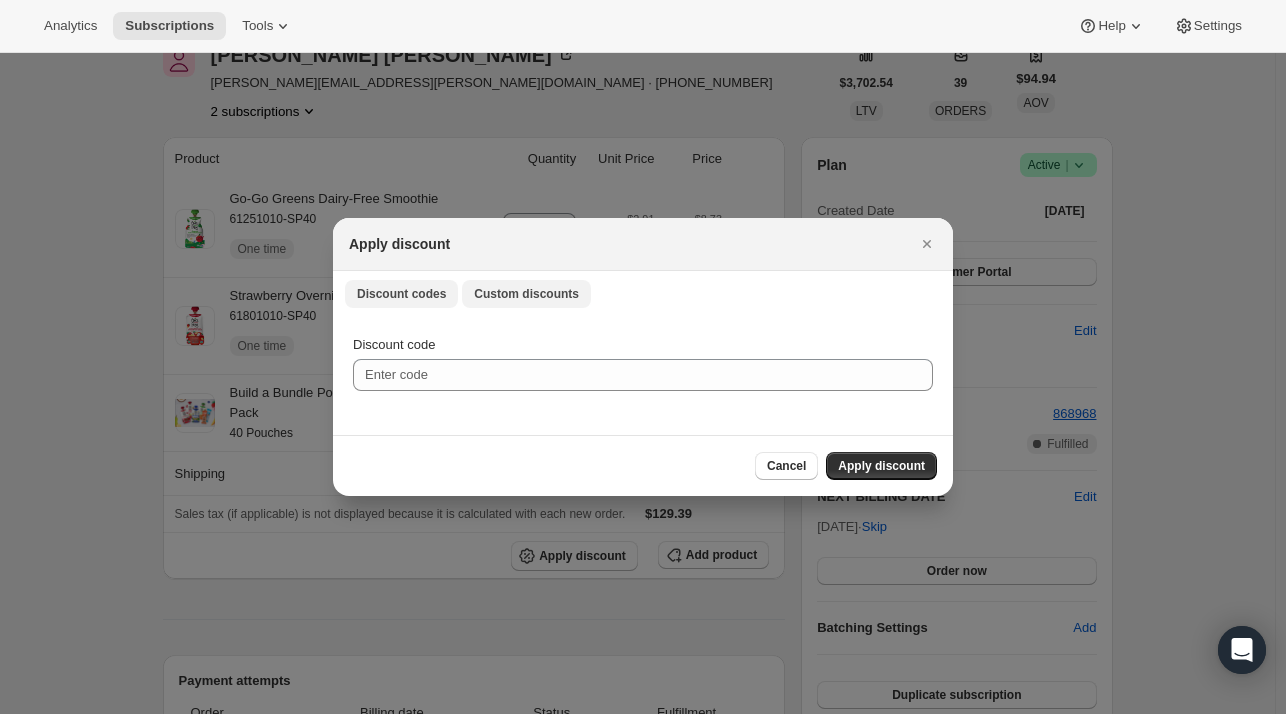 click on "Custom discounts" at bounding box center [526, 294] 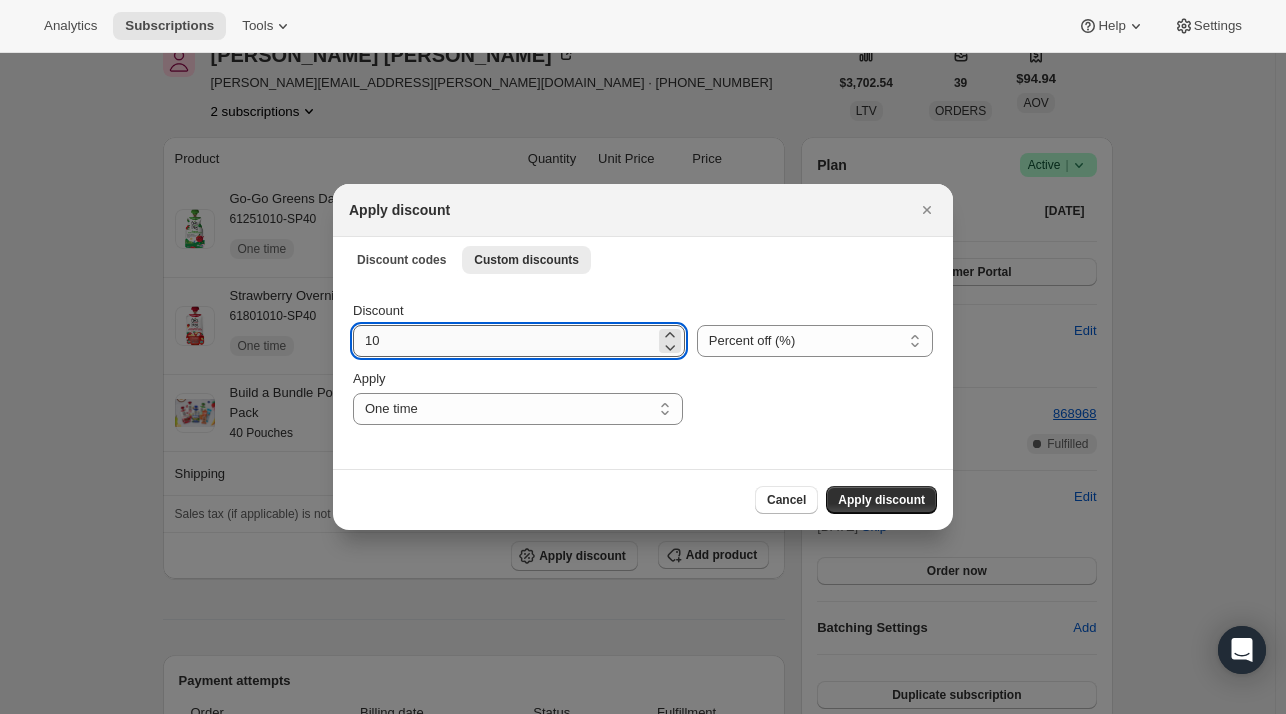 click on "10" at bounding box center [504, 341] 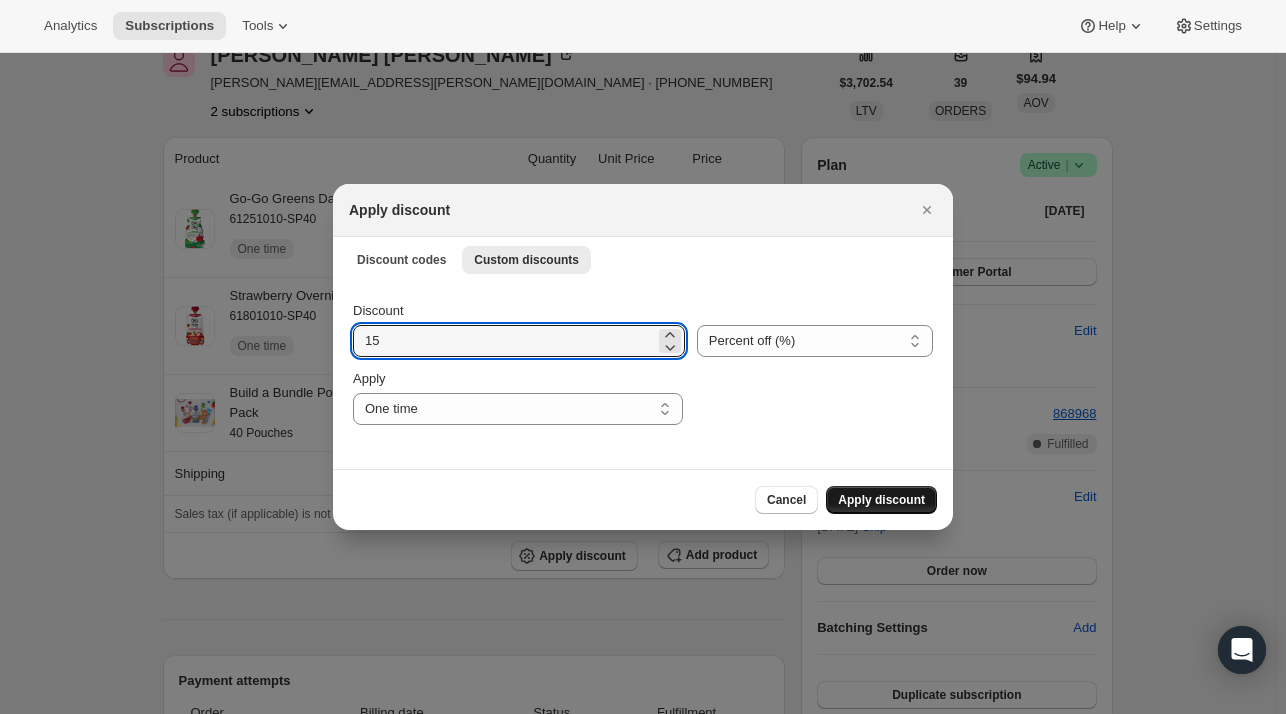 type on "15" 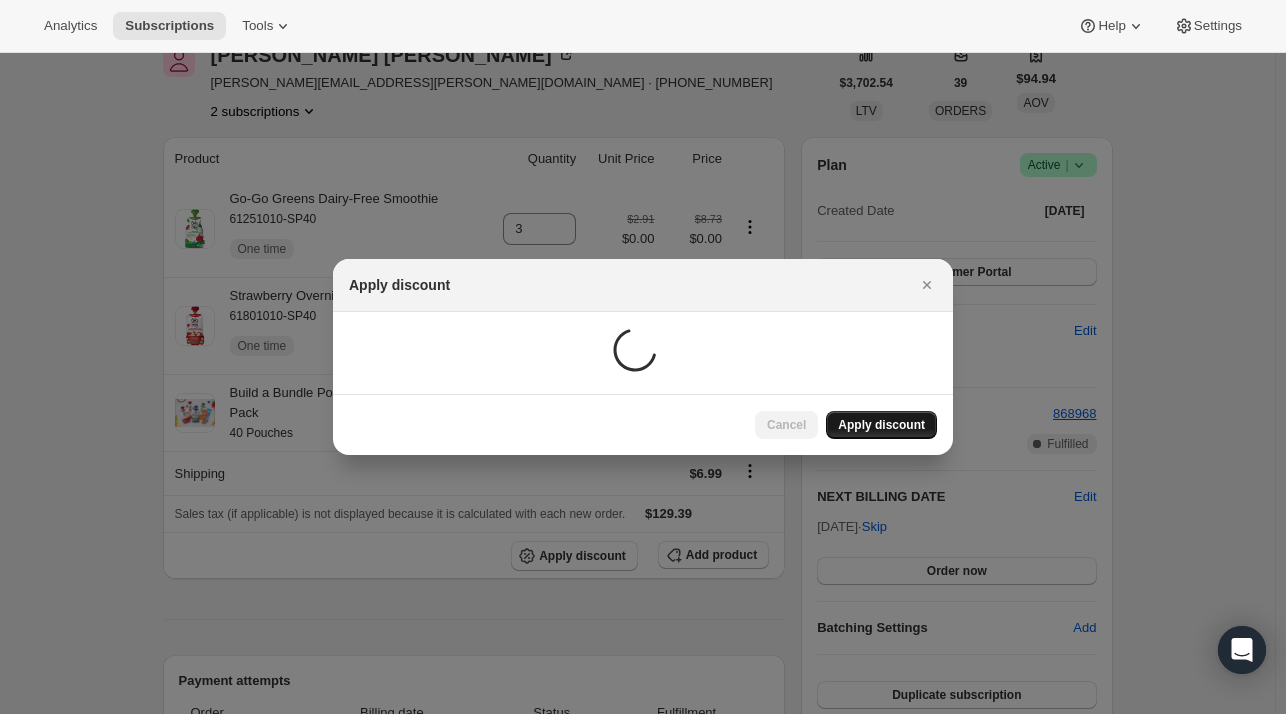 scroll, scrollTop: 100, scrollLeft: 0, axis: vertical 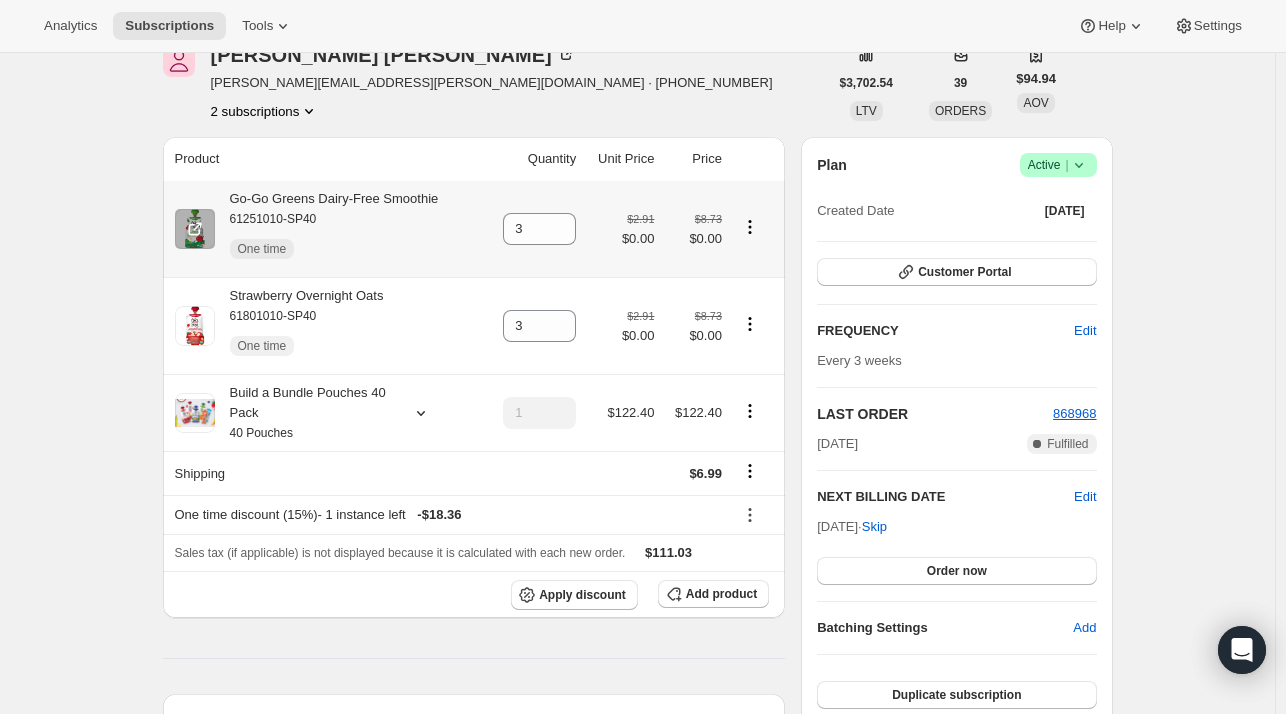 click 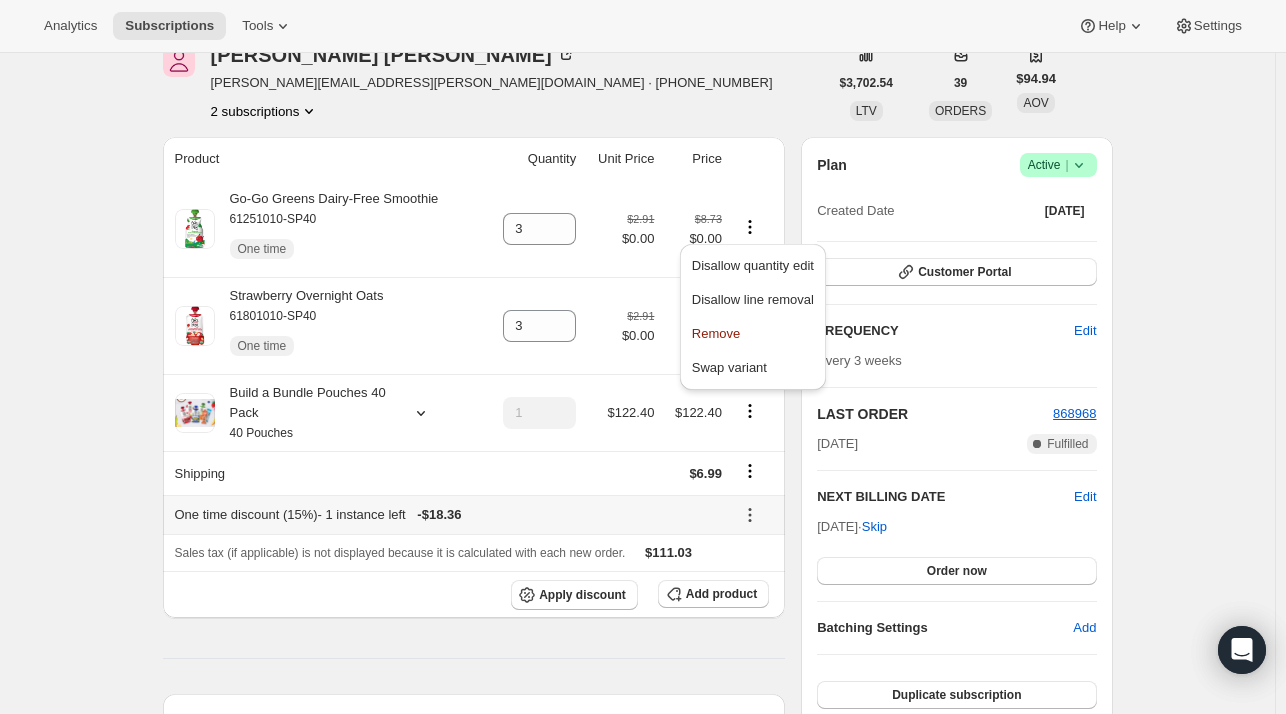 drag, startPoint x: 432, startPoint y: 493, endPoint x: 456, endPoint y: 506, distance: 27.294687 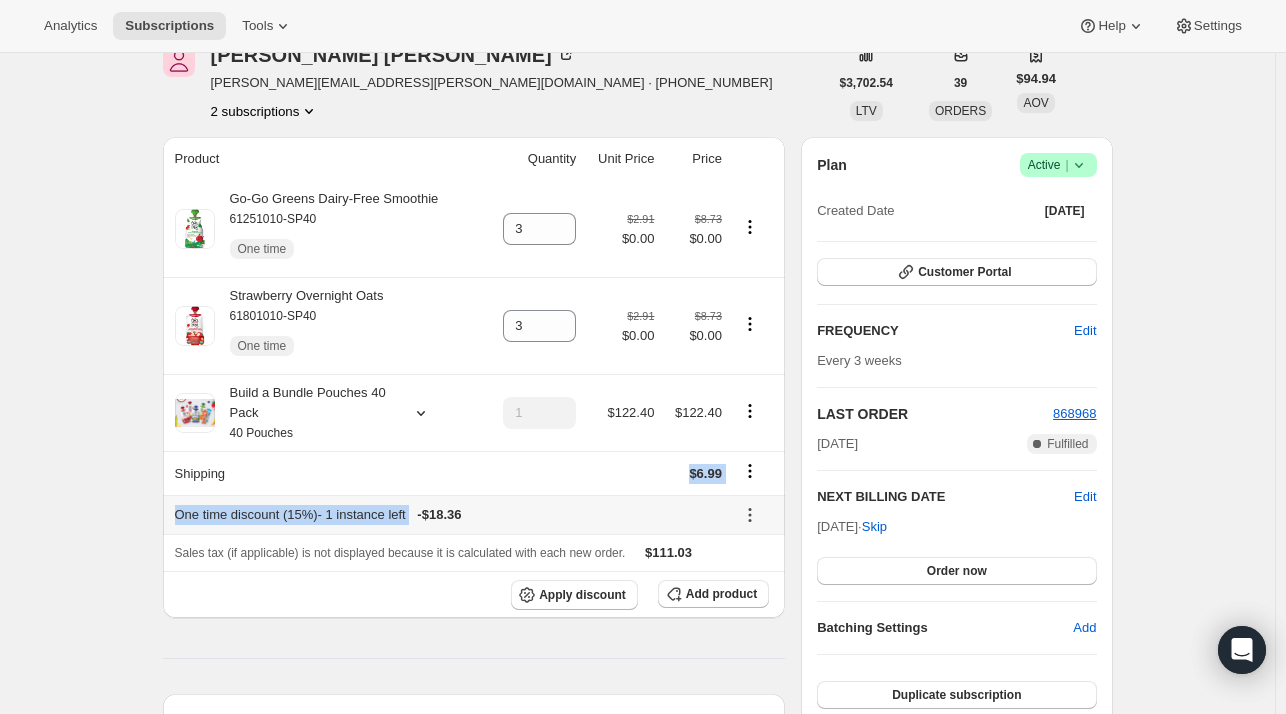 click 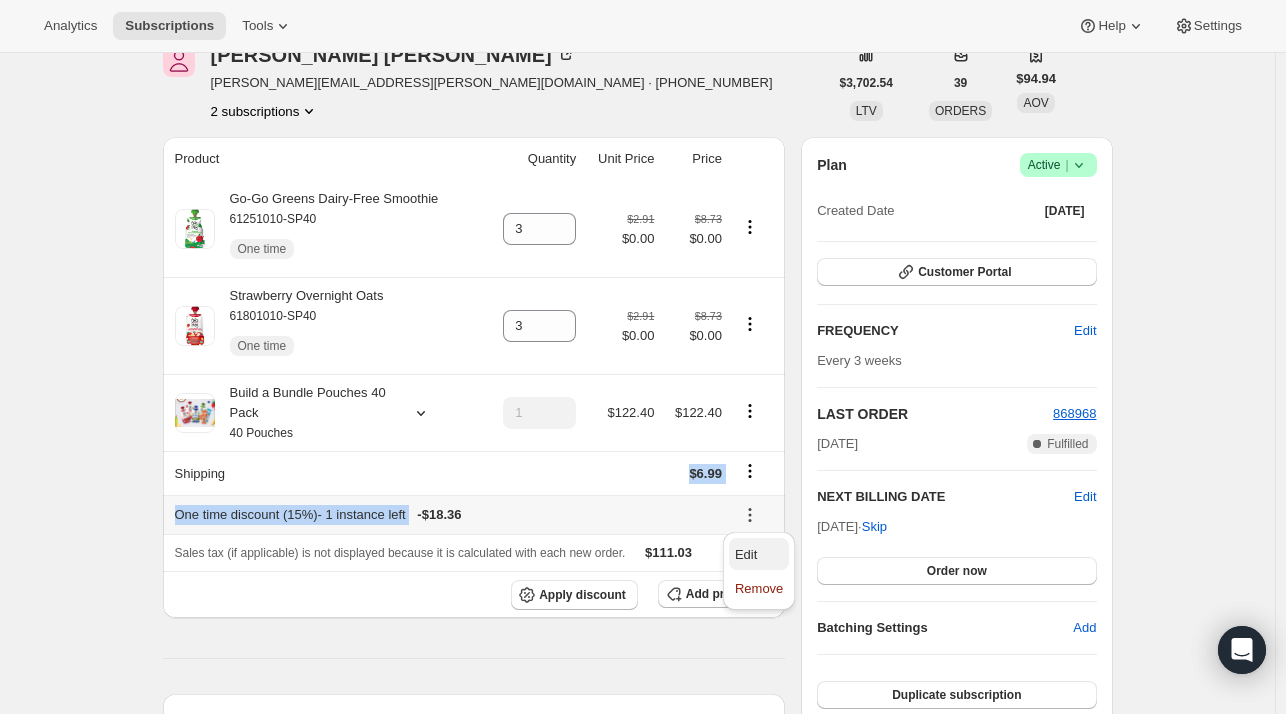 click on "Edit" at bounding box center [746, 554] 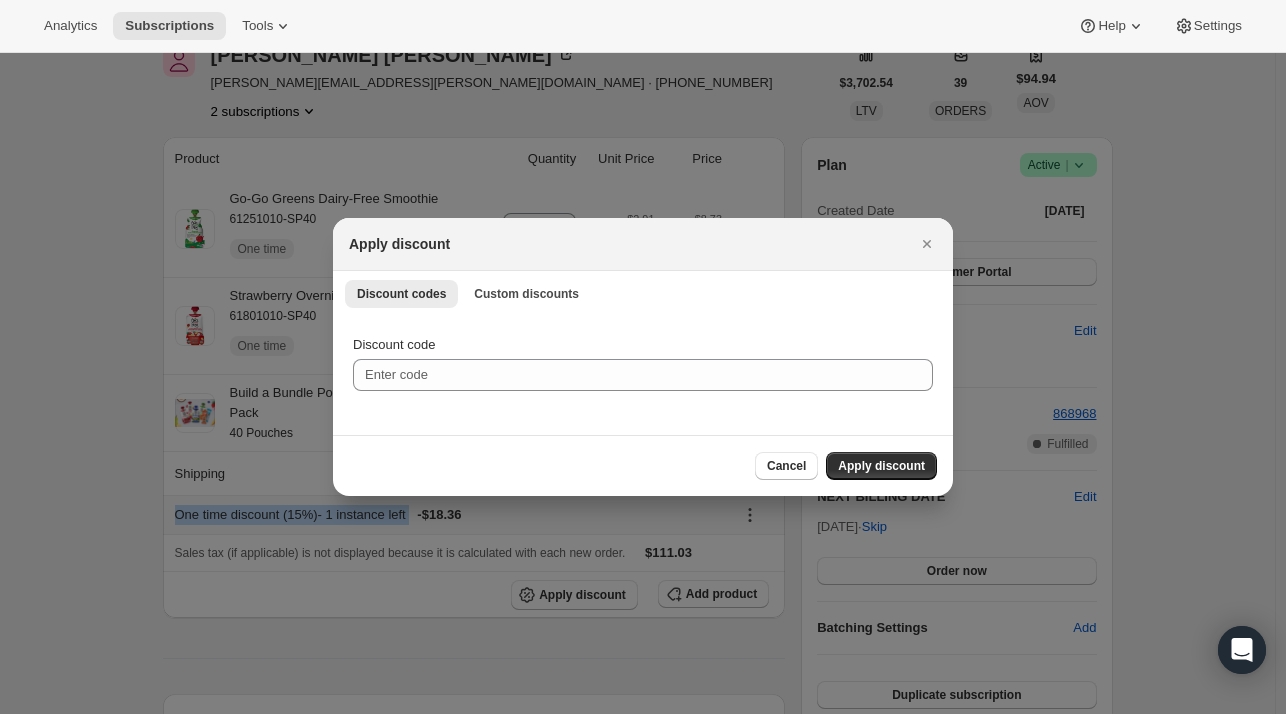 scroll, scrollTop: 0, scrollLeft: 0, axis: both 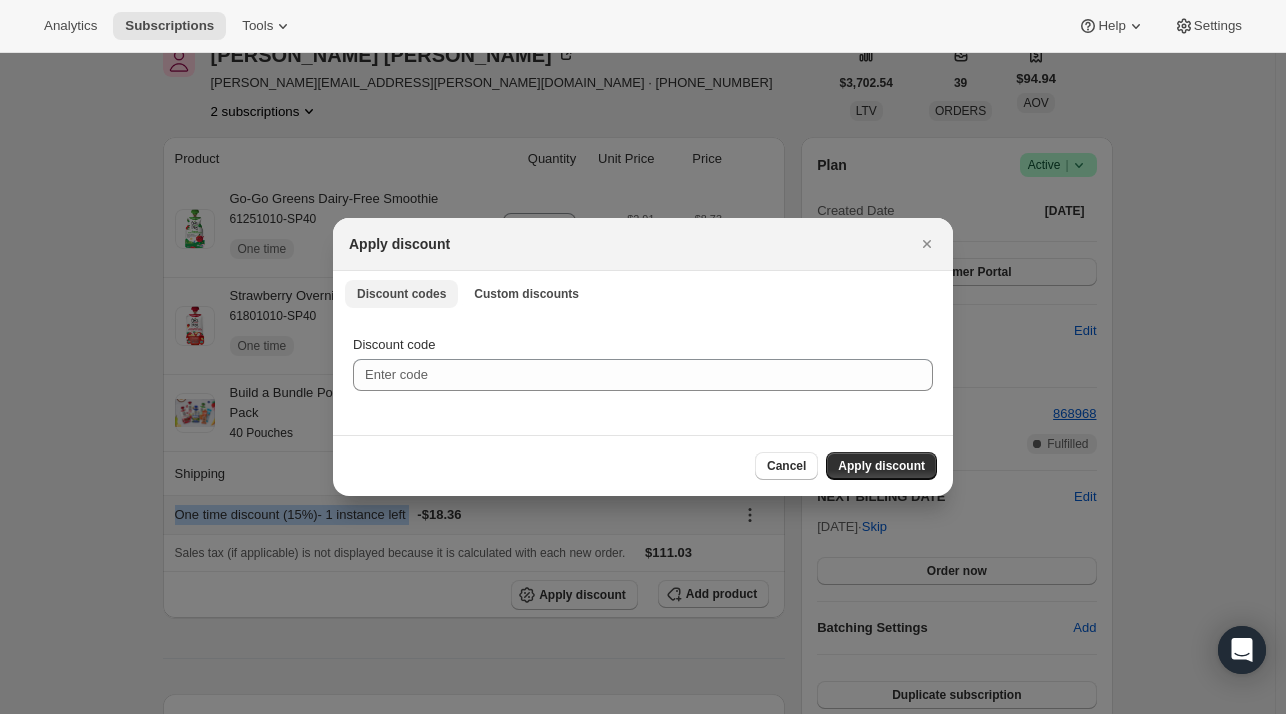 click on "Discount codes Custom discounts More views Discount codes Custom discounts More views" at bounding box center [643, 293] 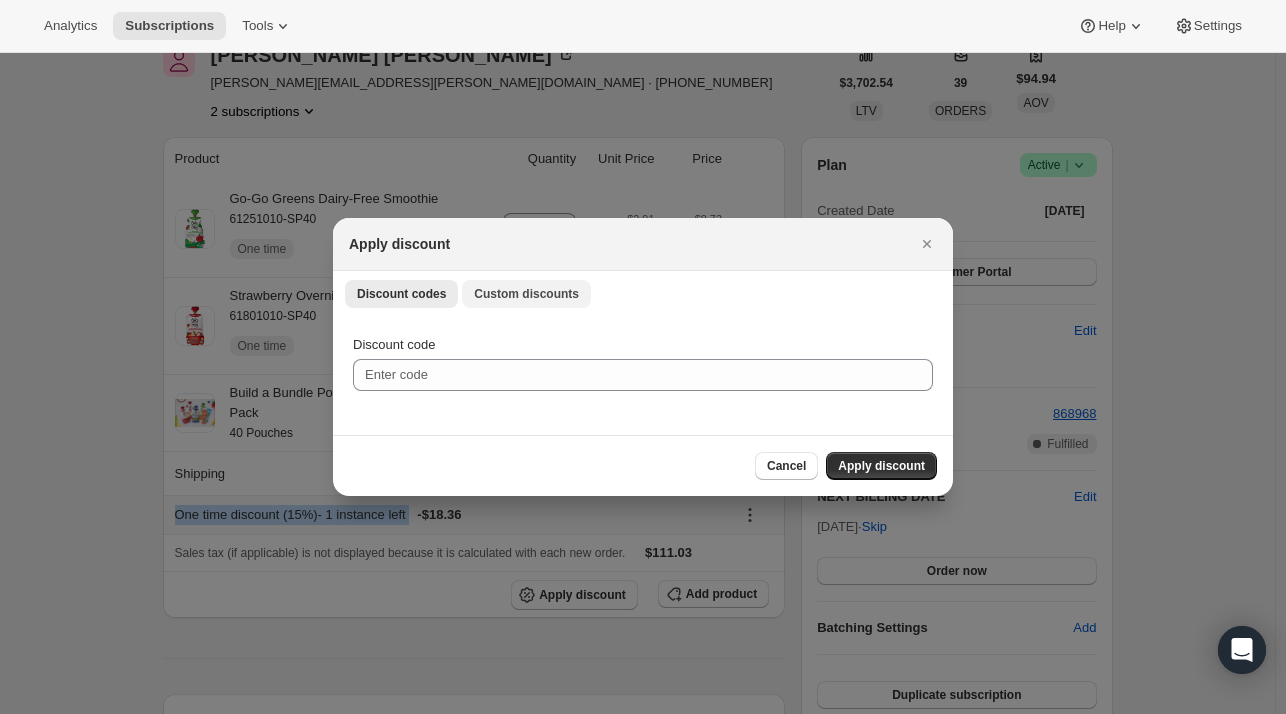 click on "Custom discounts" at bounding box center (526, 294) 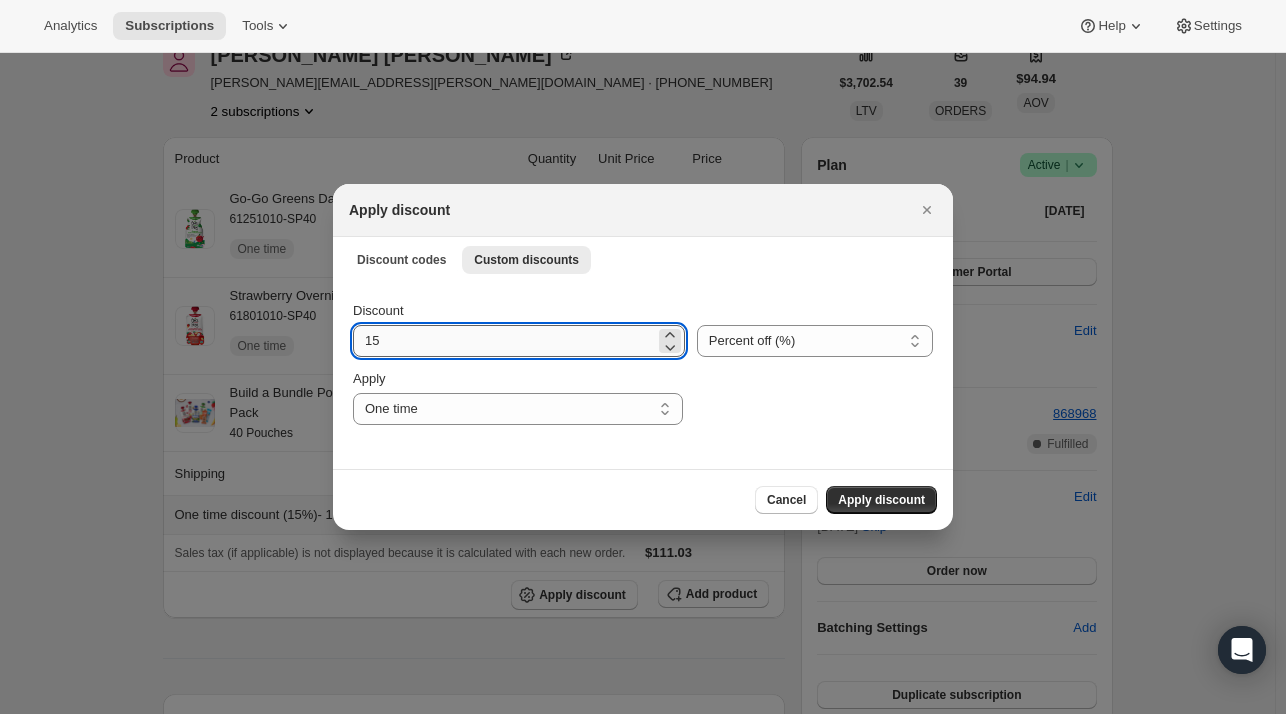 click on "15" at bounding box center (504, 341) 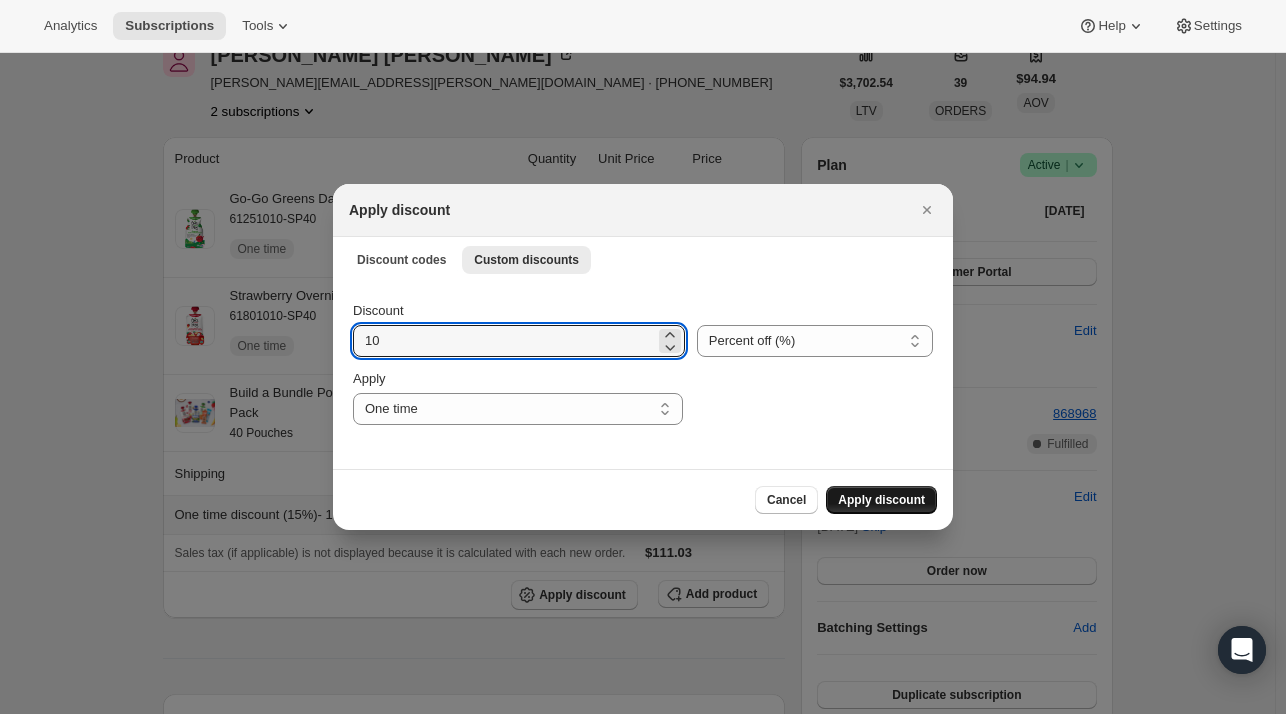 type on "10" 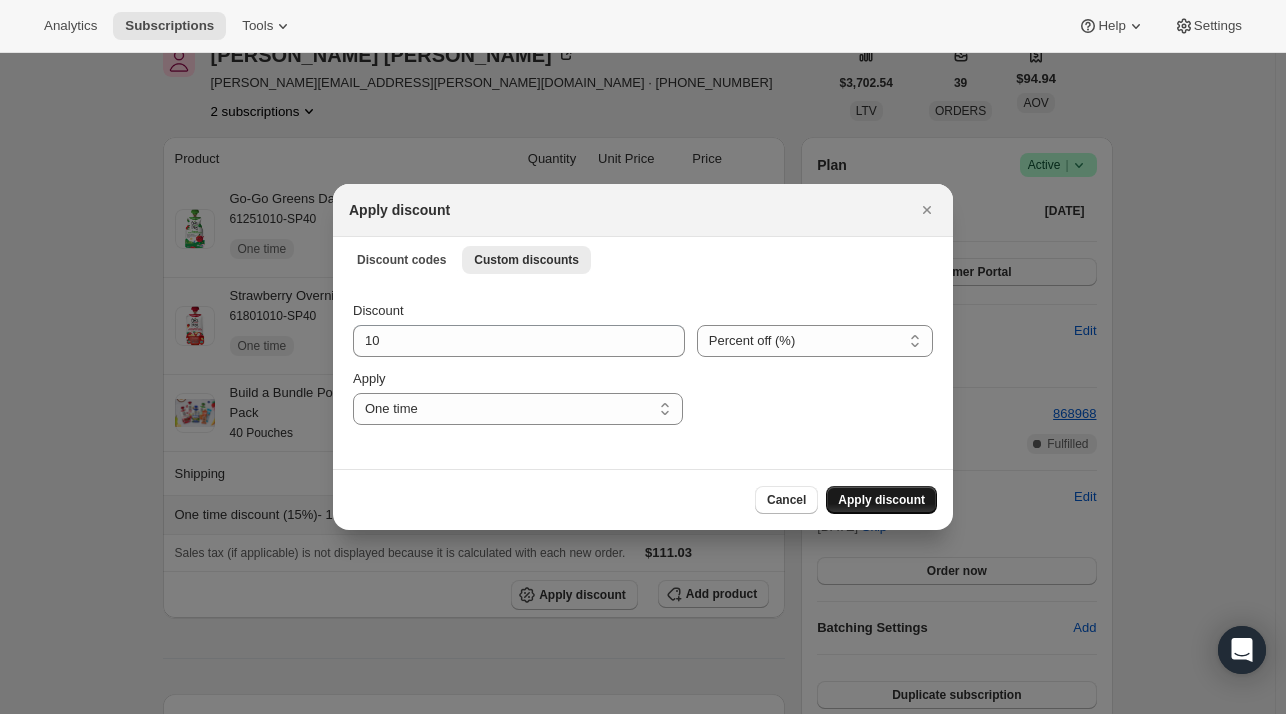 click on "Apply discount" at bounding box center [881, 500] 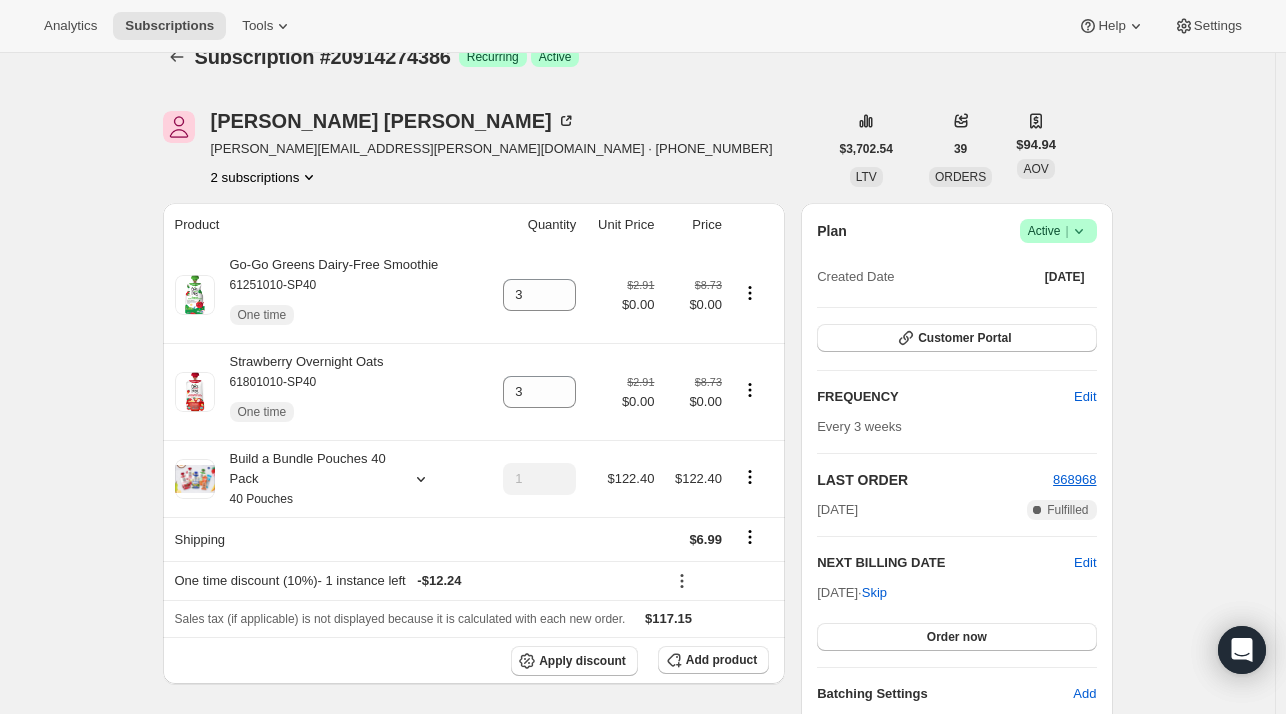 scroll, scrollTop: 0, scrollLeft: 0, axis: both 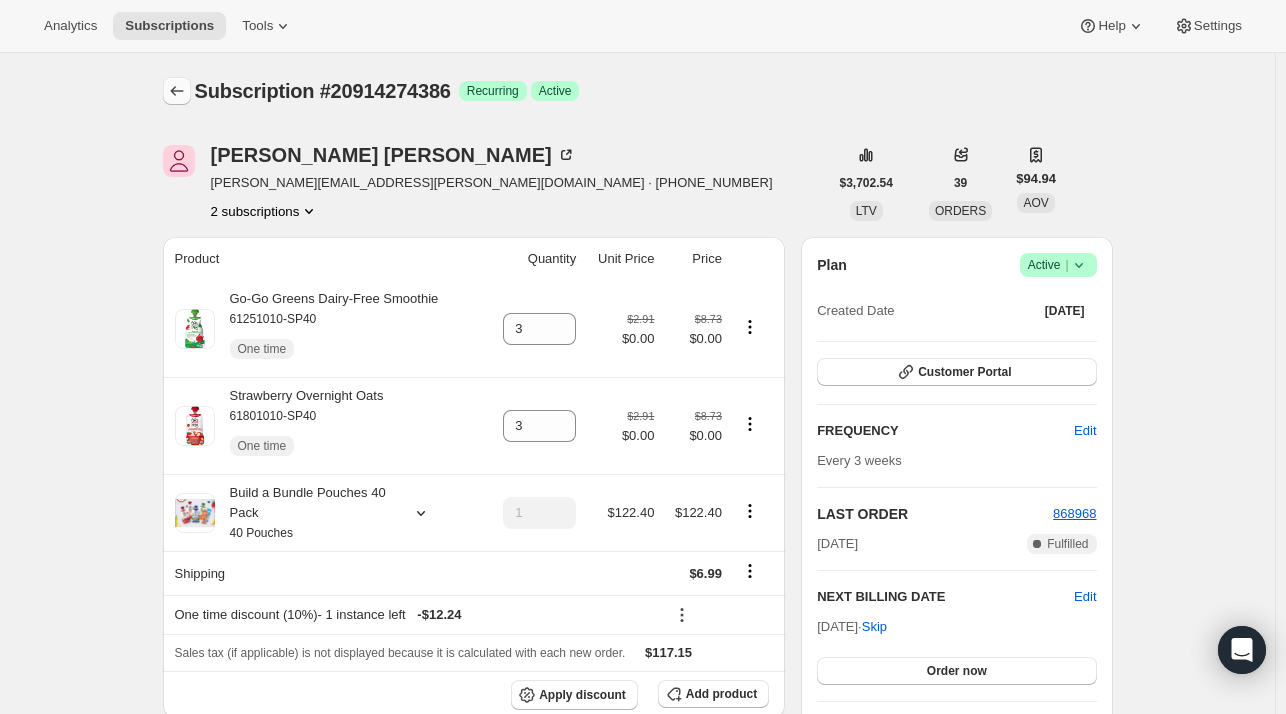 click 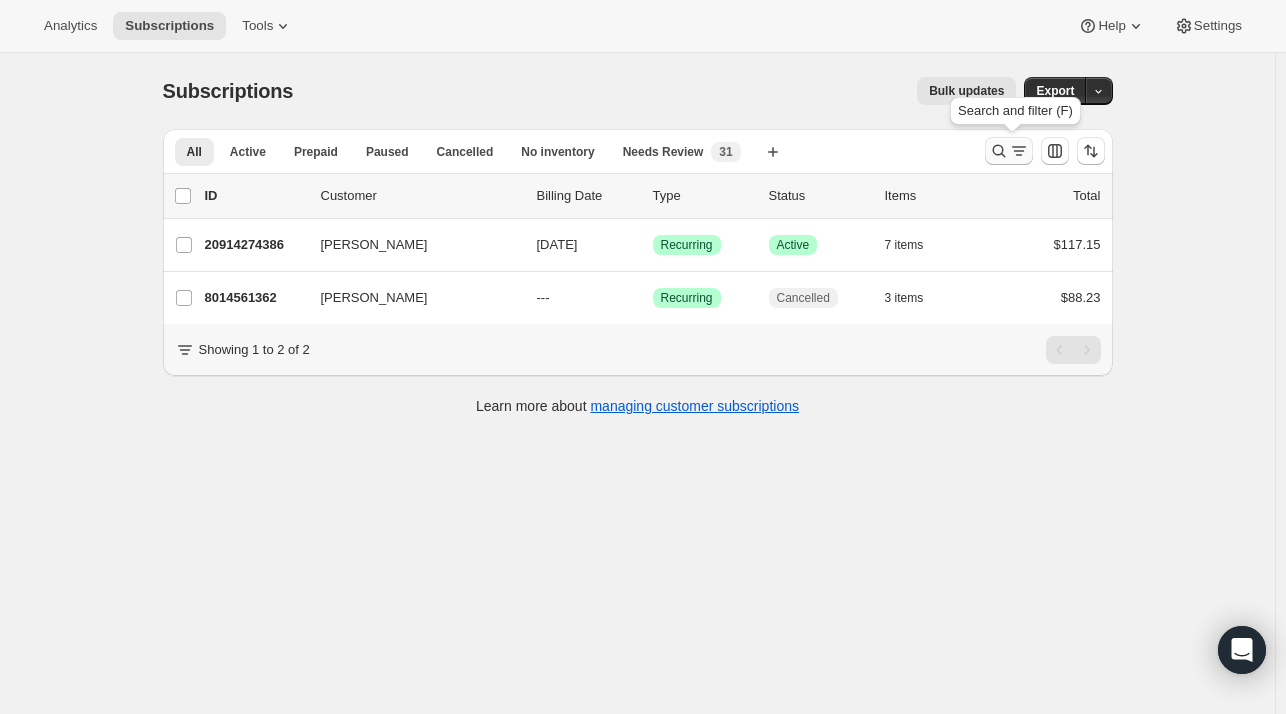 click 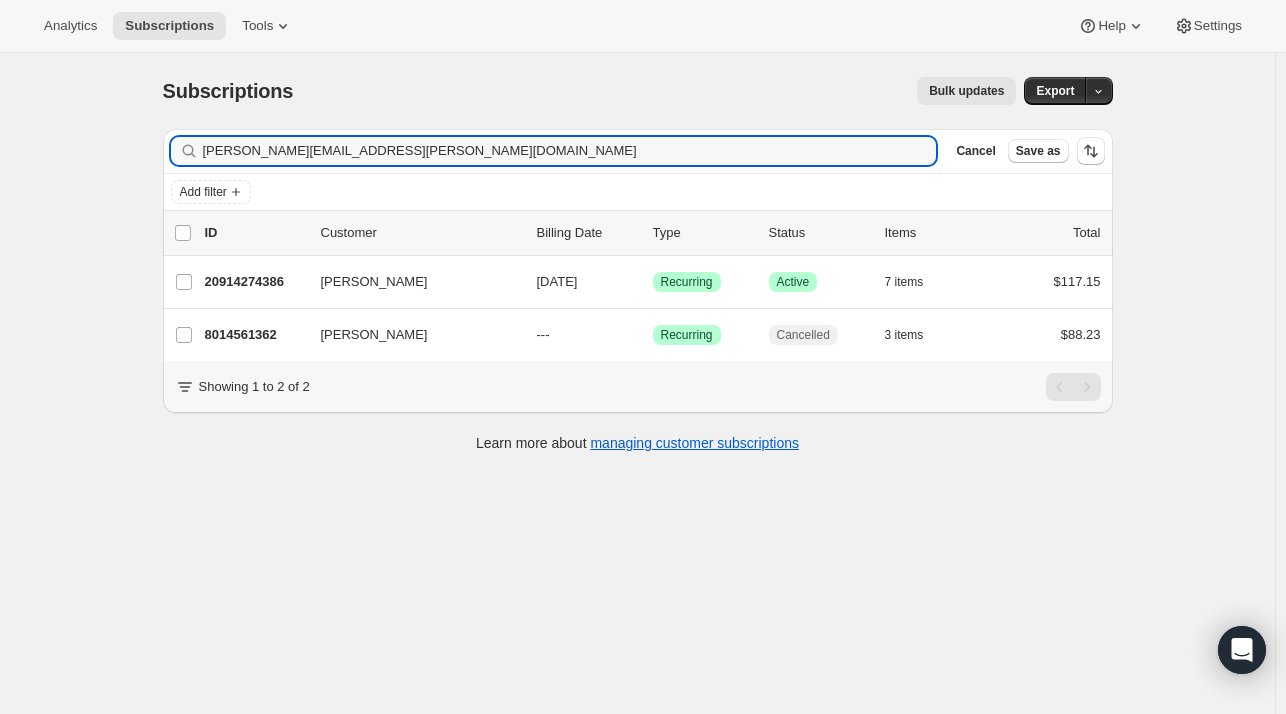 drag, startPoint x: 380, startPoint y: 155, endPoint x: 143, endPoint y: 158, distance: 237.01898 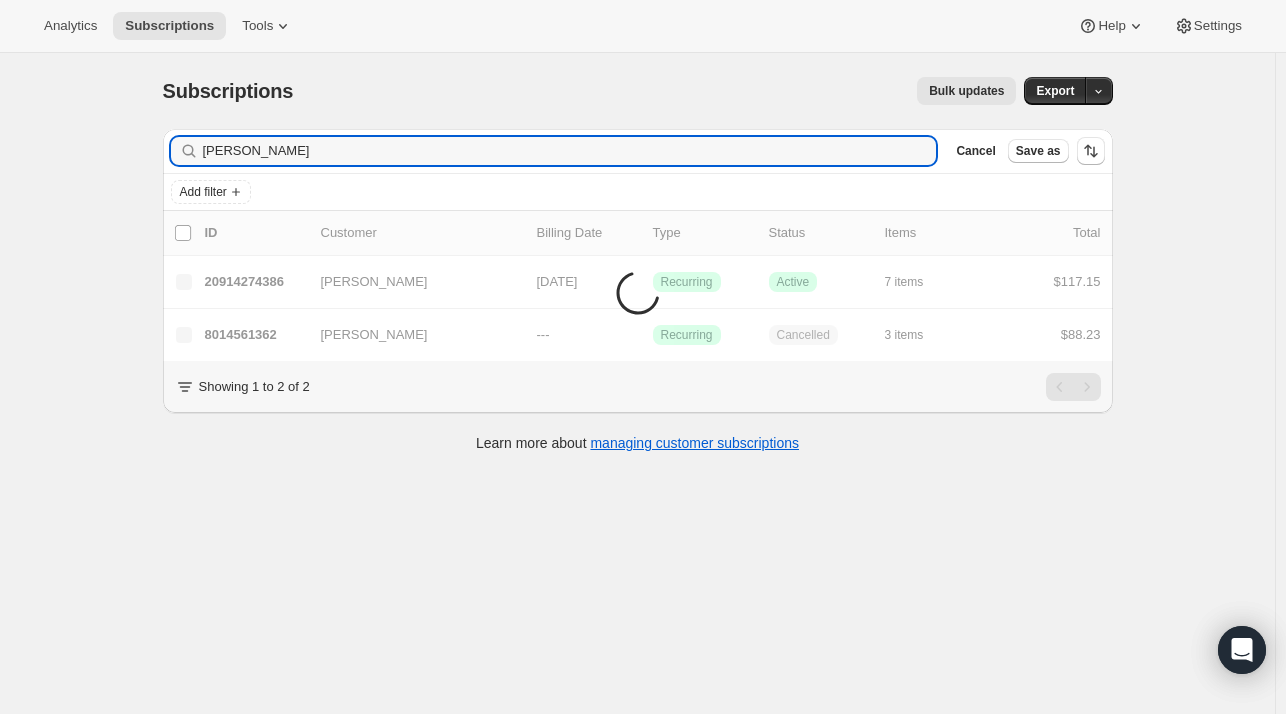 type on "Allison Stockton" 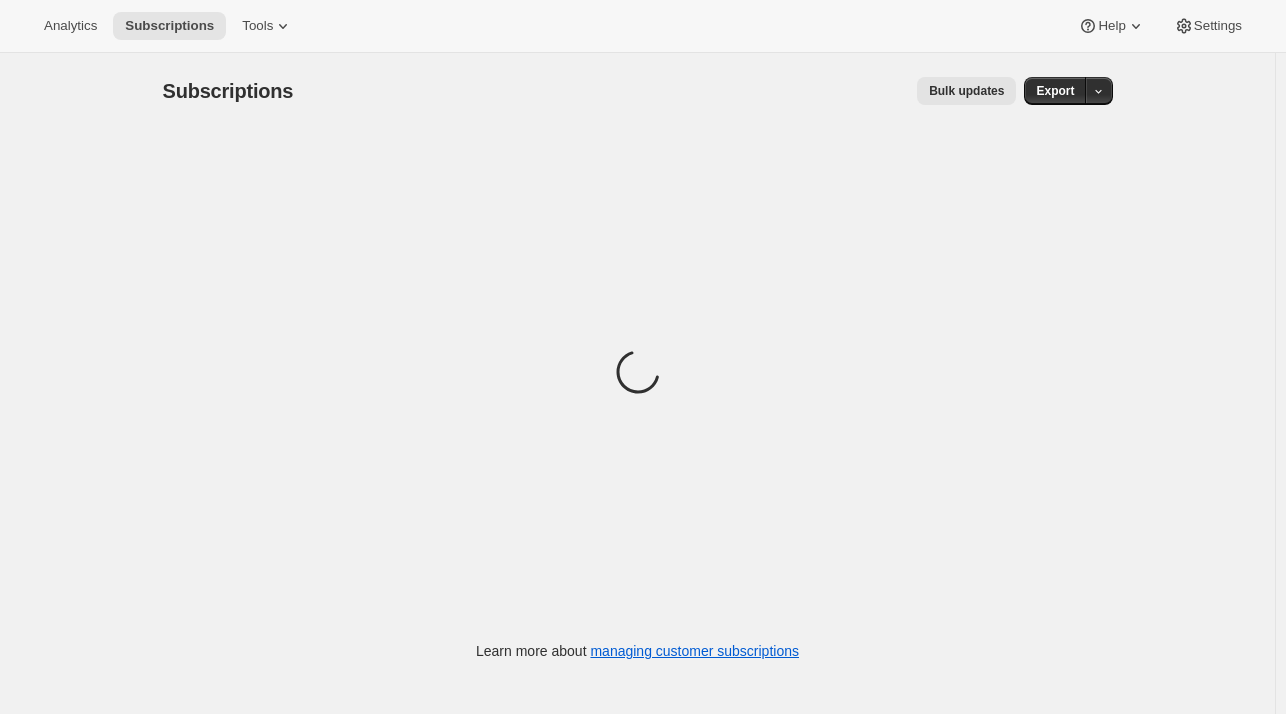 scroll, scrollTop: 0, scrollLeft: 0, axis: both 